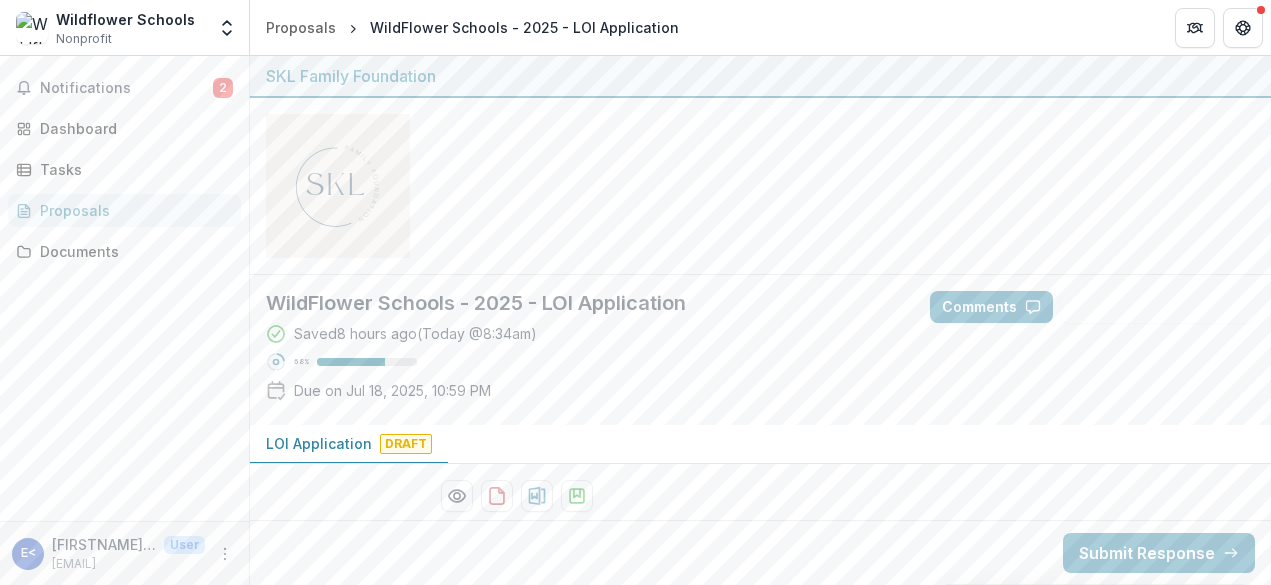 scroll, scrollTop: 0, scrollLeft: 0, axis: both 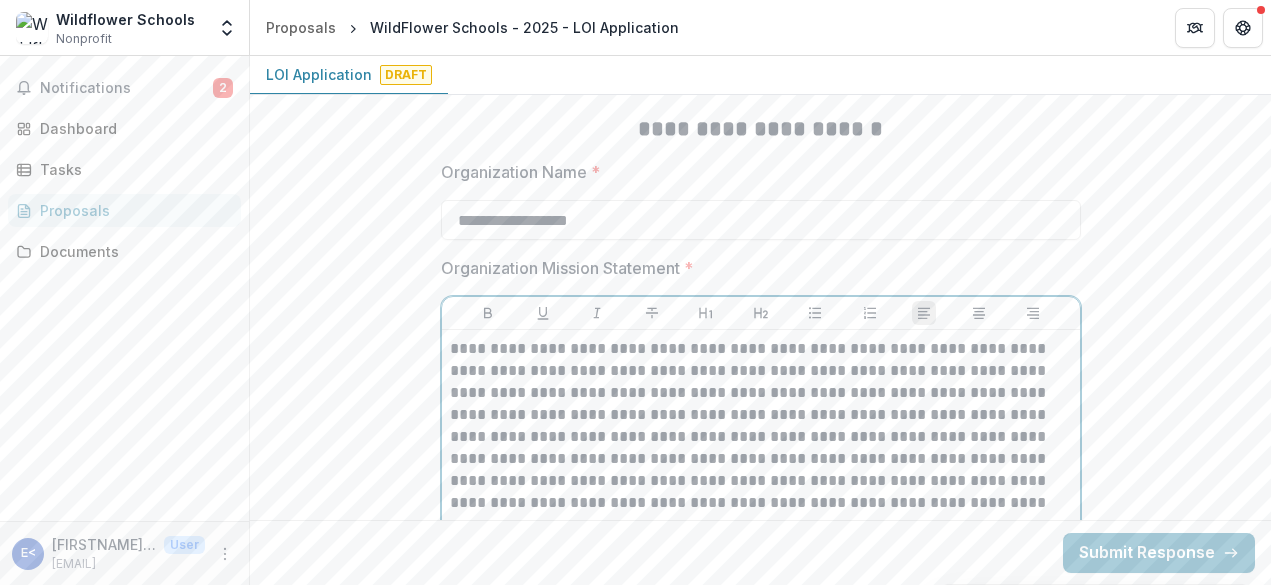 click at bounding box center (761, 558) 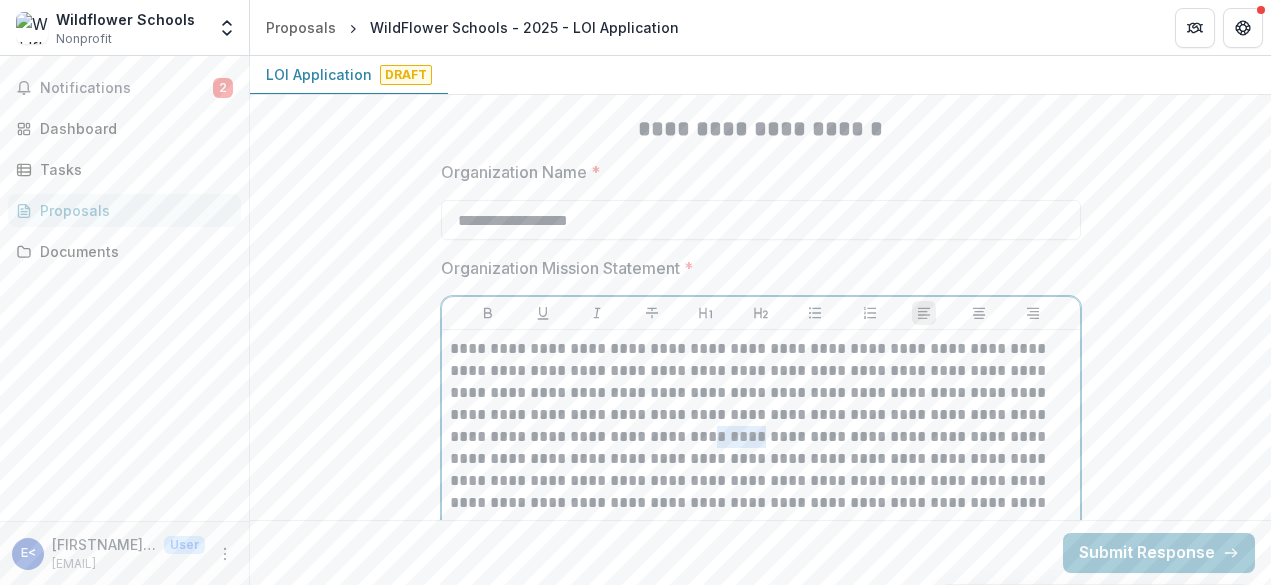 click at bounding box center (761, 558) 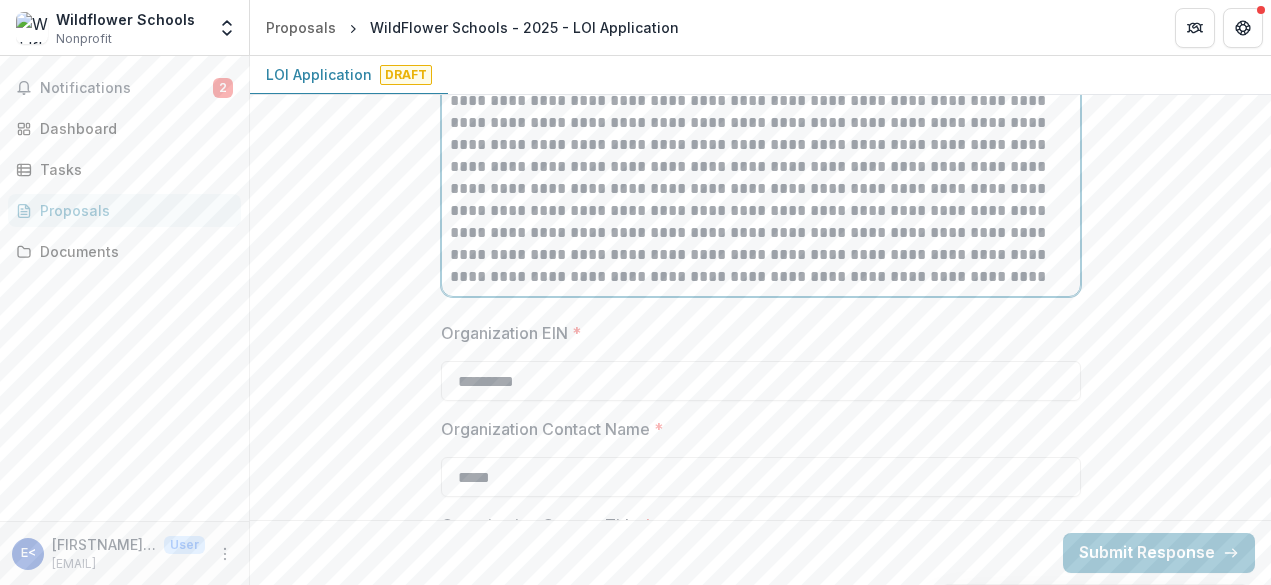 scroll, scrollTop: 981, scrollLeft: 0, axis: vertical 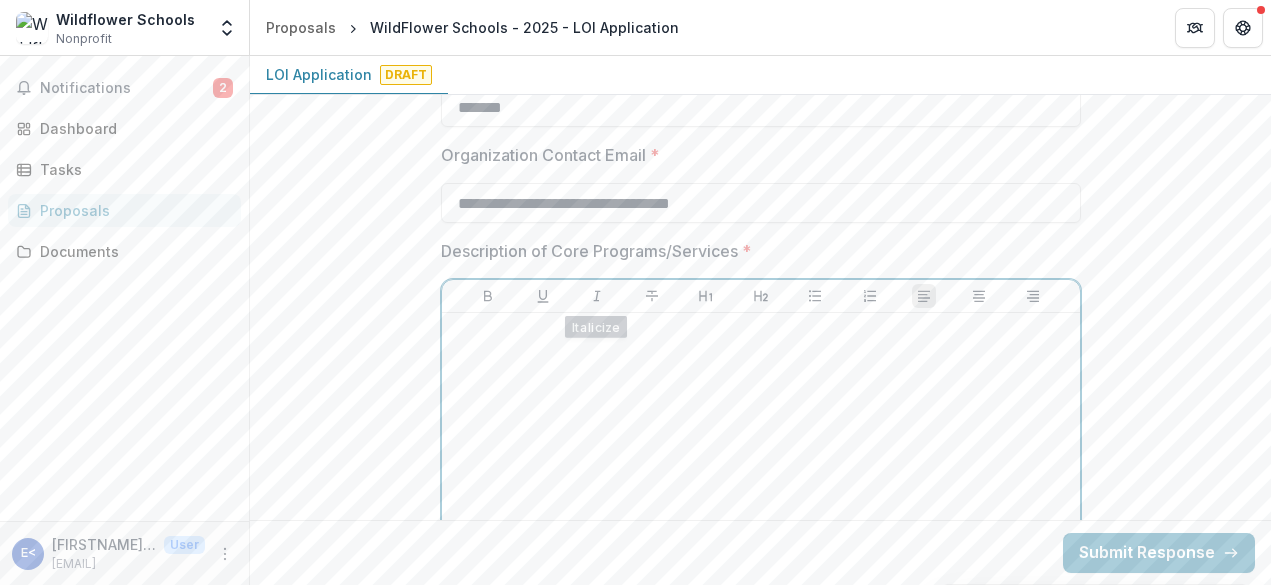 click at bounding box center [761, 471] 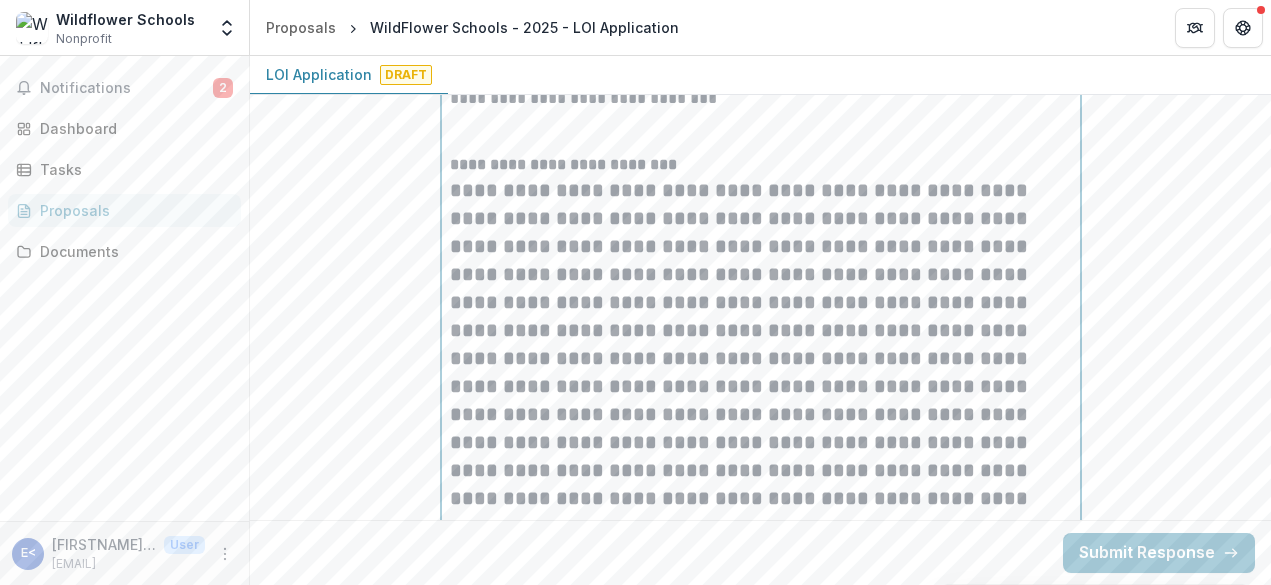 scroll, scrollTop: 2353, scrollLeft: 0, axis: vertical 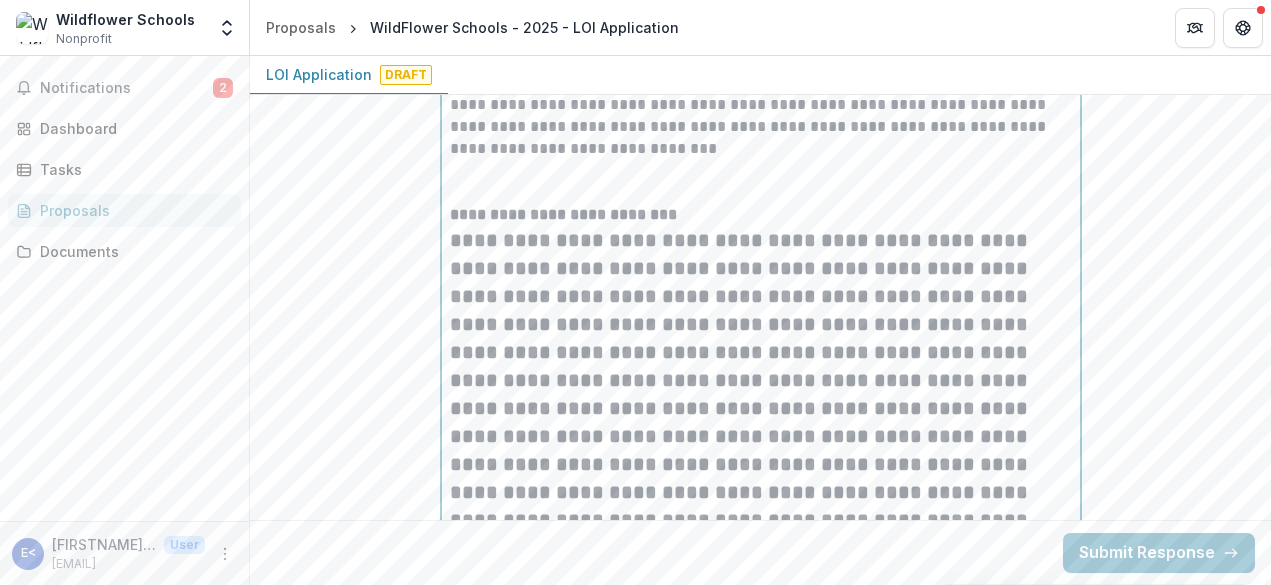 click on "**********" at bounding box center (761, 464) 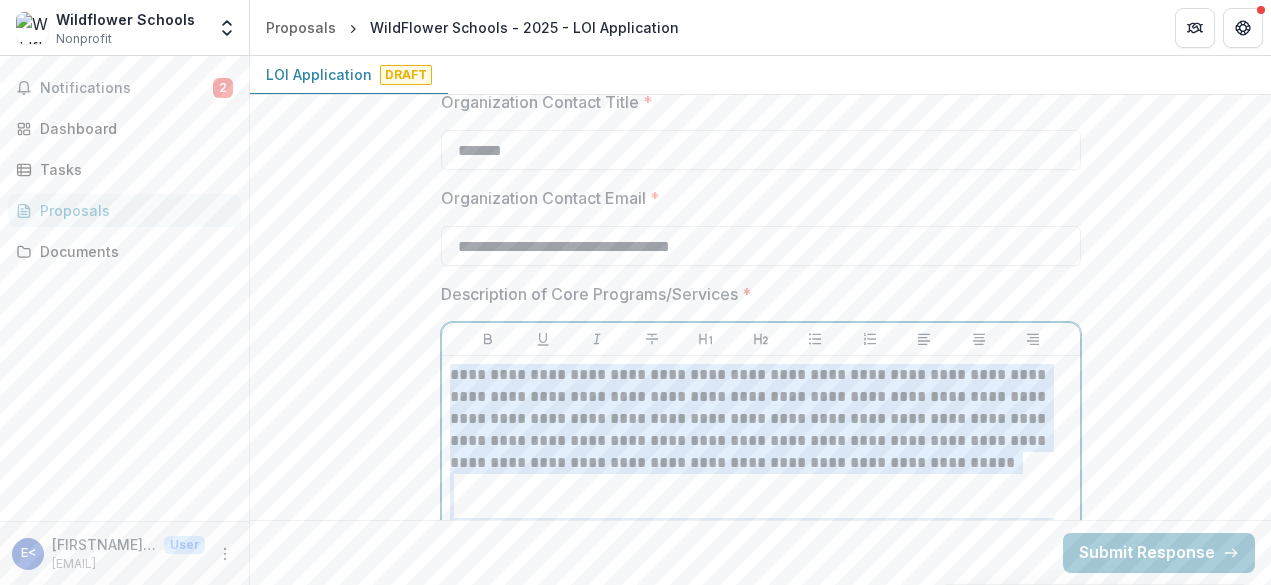 scroll, scrollTop: 1462, scrollLeft: 0, axis: vertical 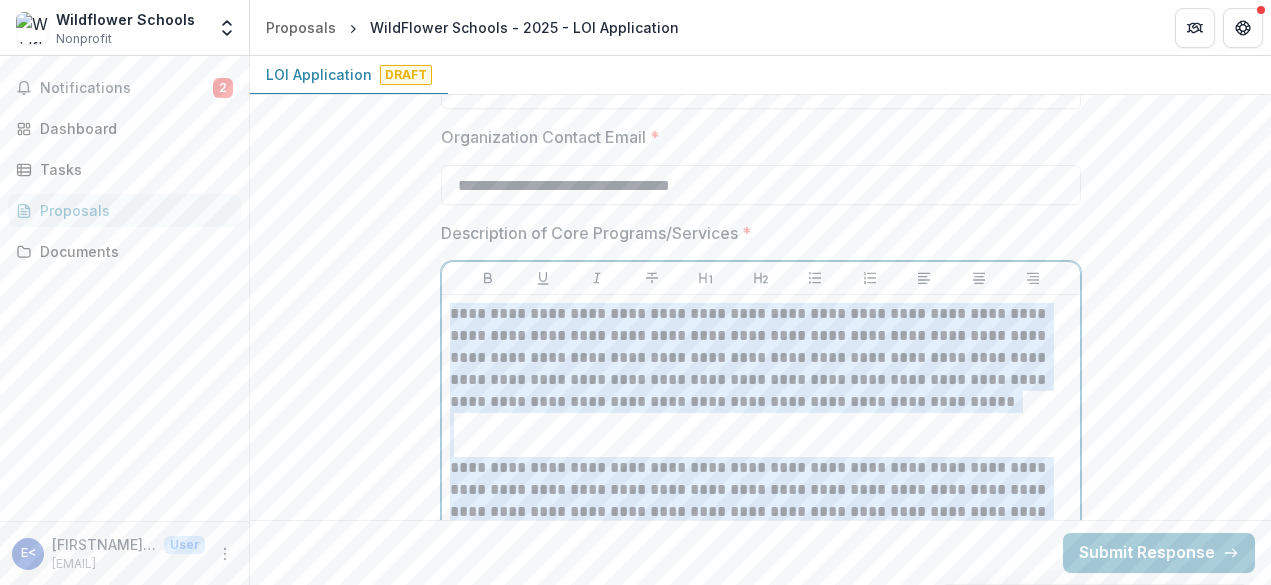 click on "**********" at bounding box center (761, 358) 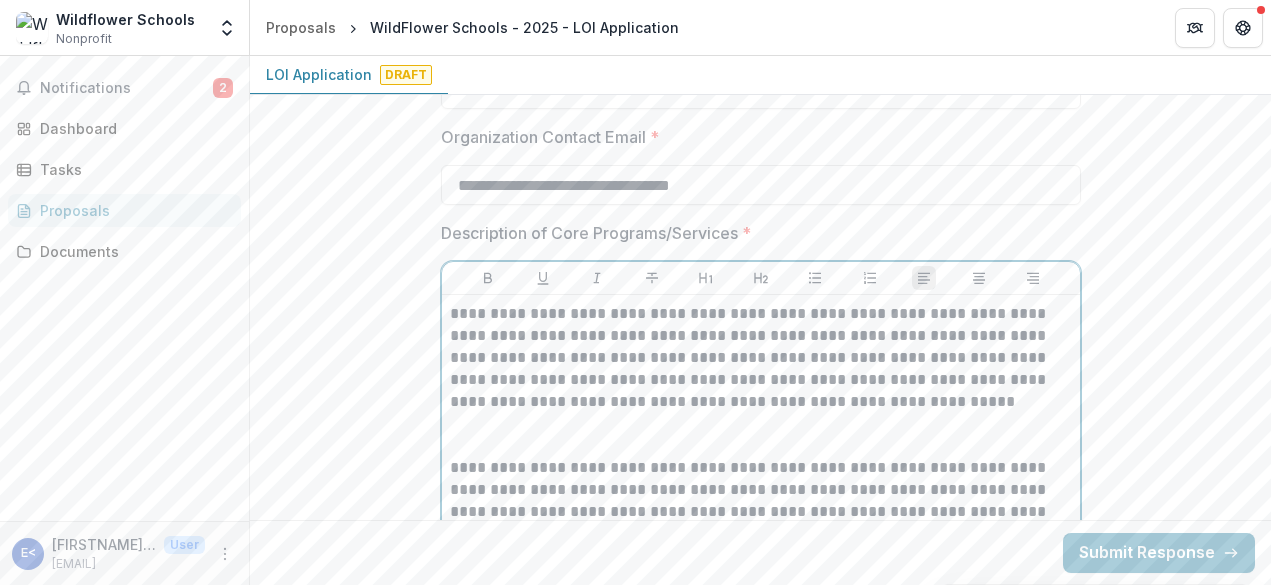scroll, scrollTop: 1467, scrollLeft: 0, axis: vertical 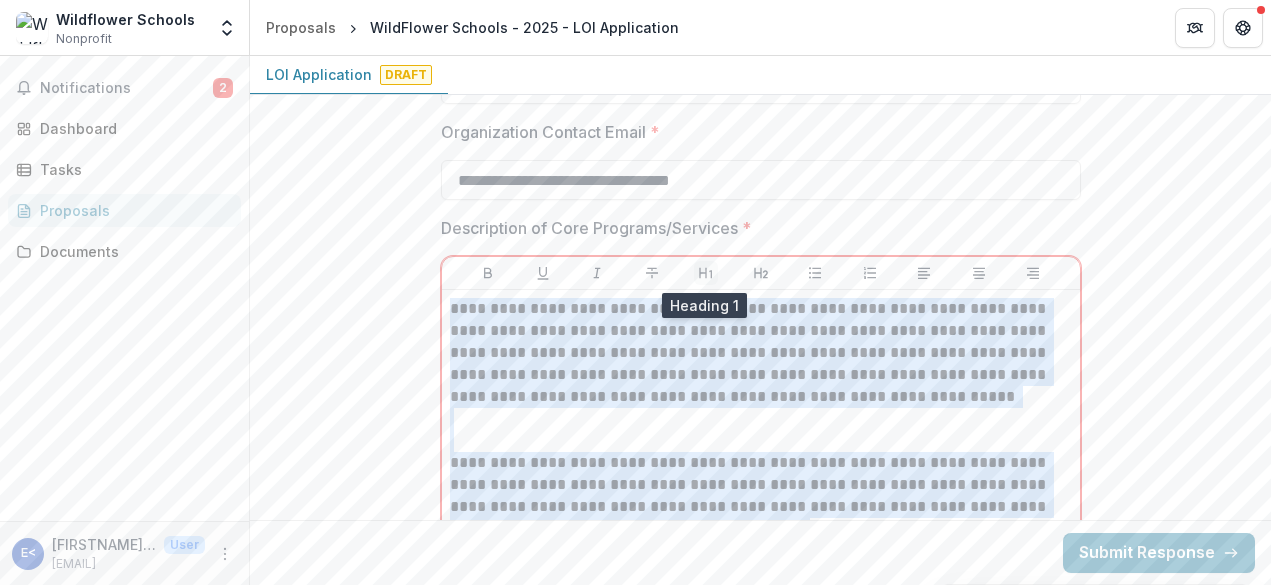 click 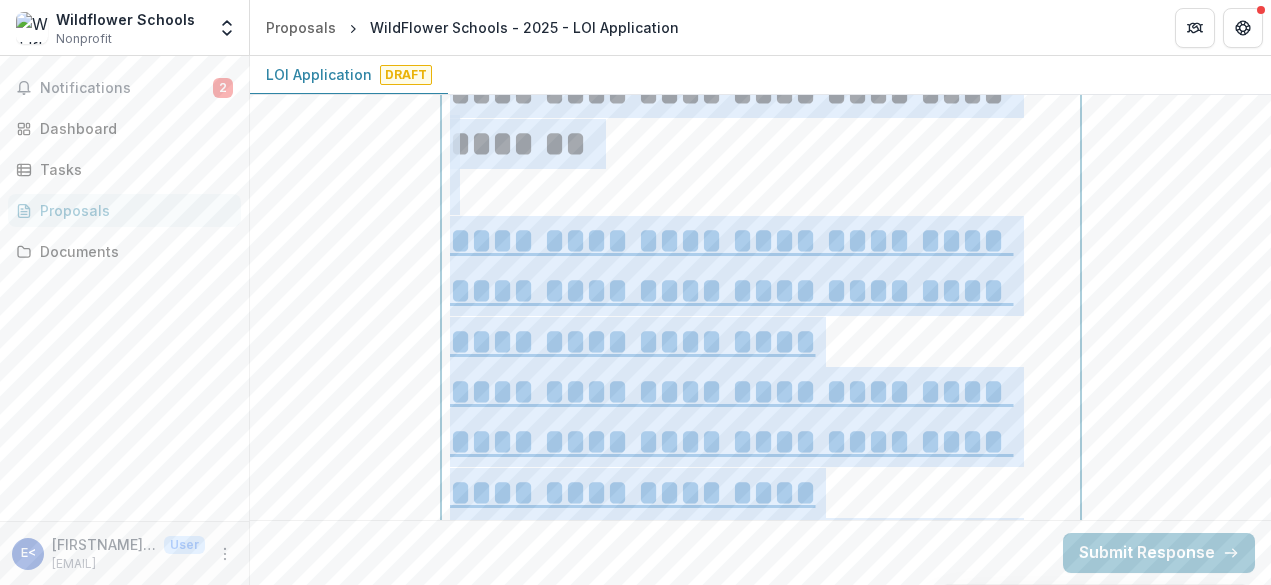 scroll, scrollTop: 3985, scrollLeft: 0, axis: vertical 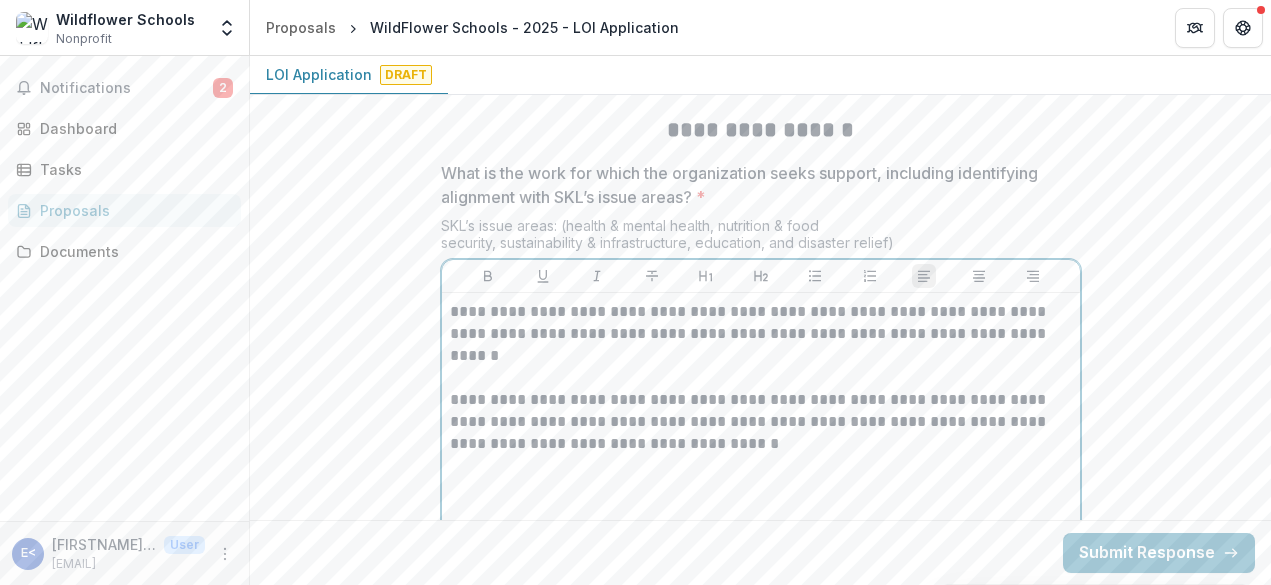 click on "**********" at bounding box center [761, 367] 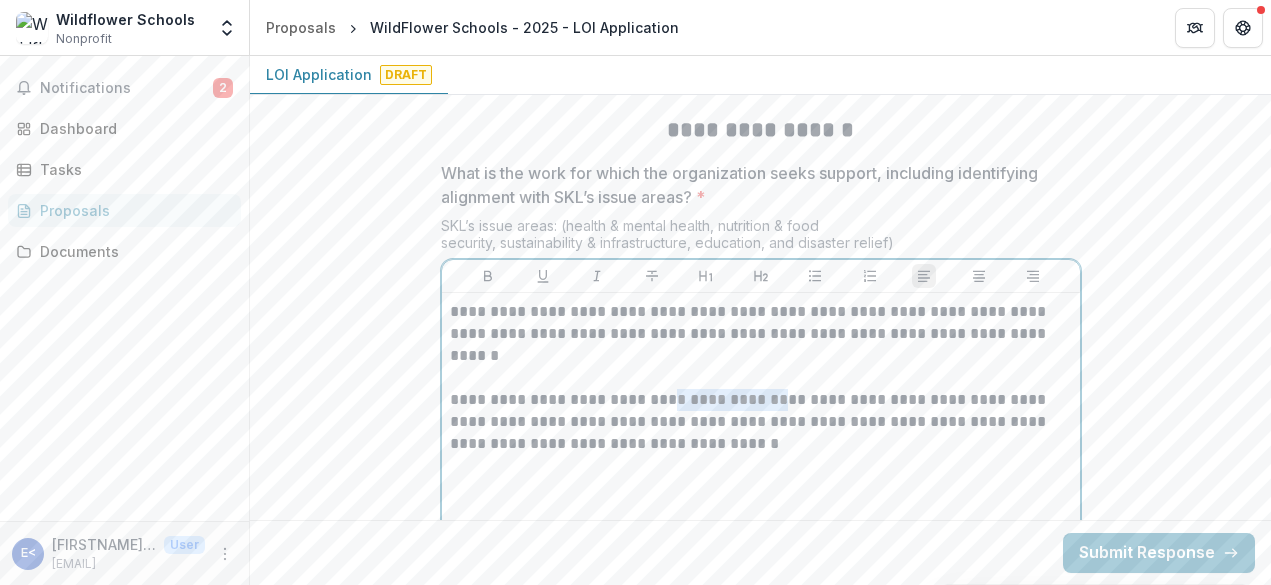 click on "**********" at bounding box center (761, 367) 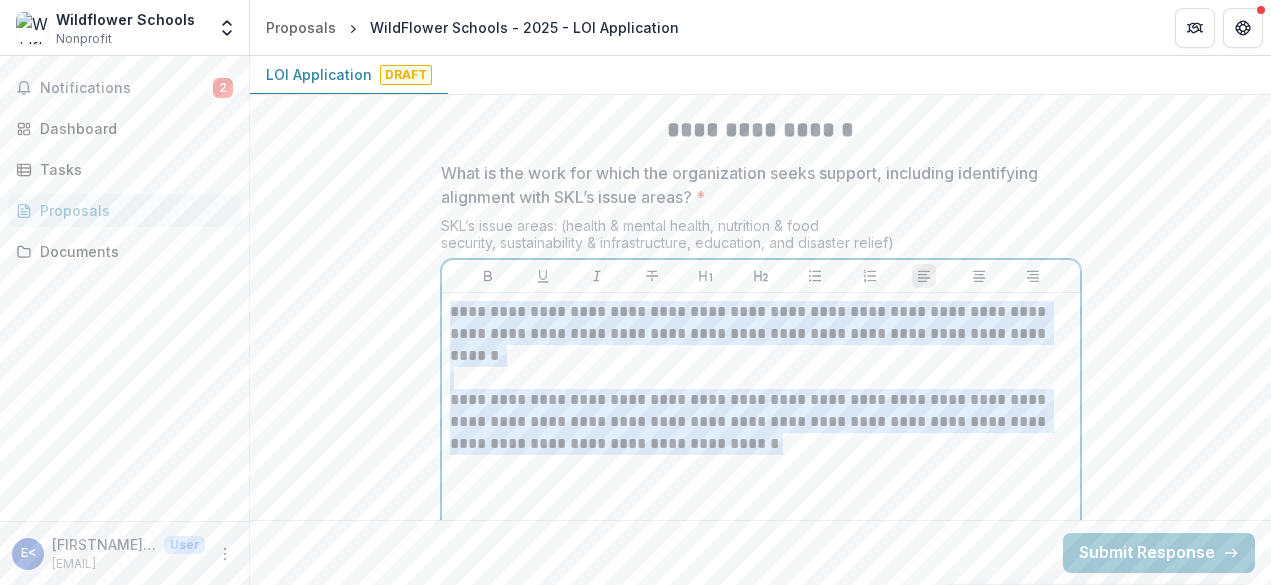 click on "**********" at bounding box center (761, 367) 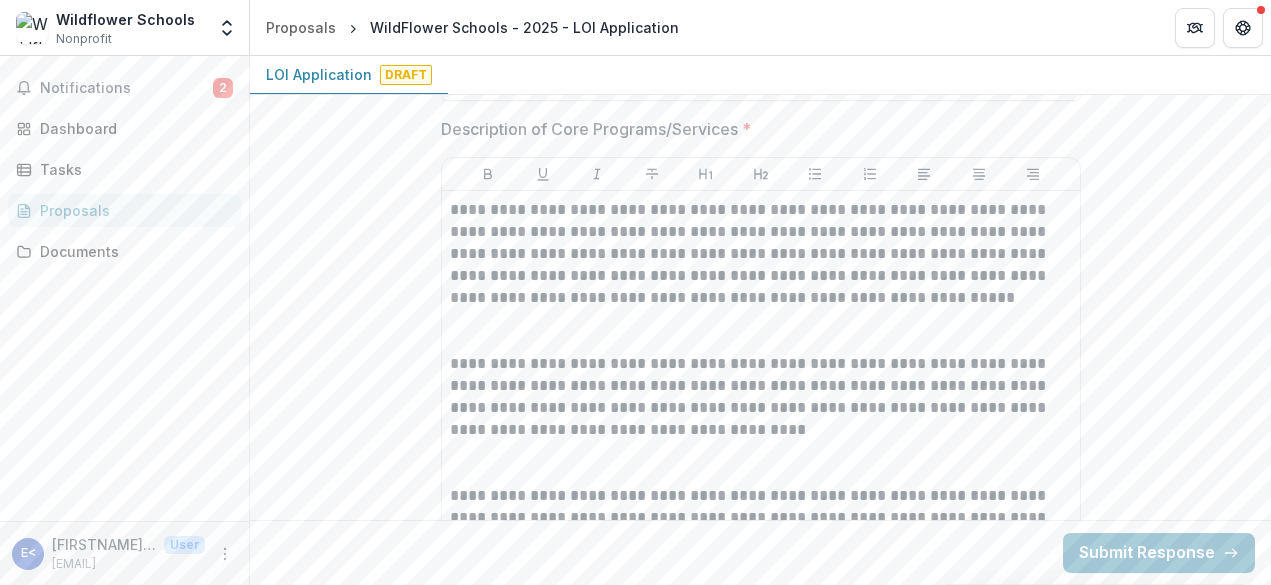 scroll, scrollTop: 1583, scrollLeft: 0, axis: vertical 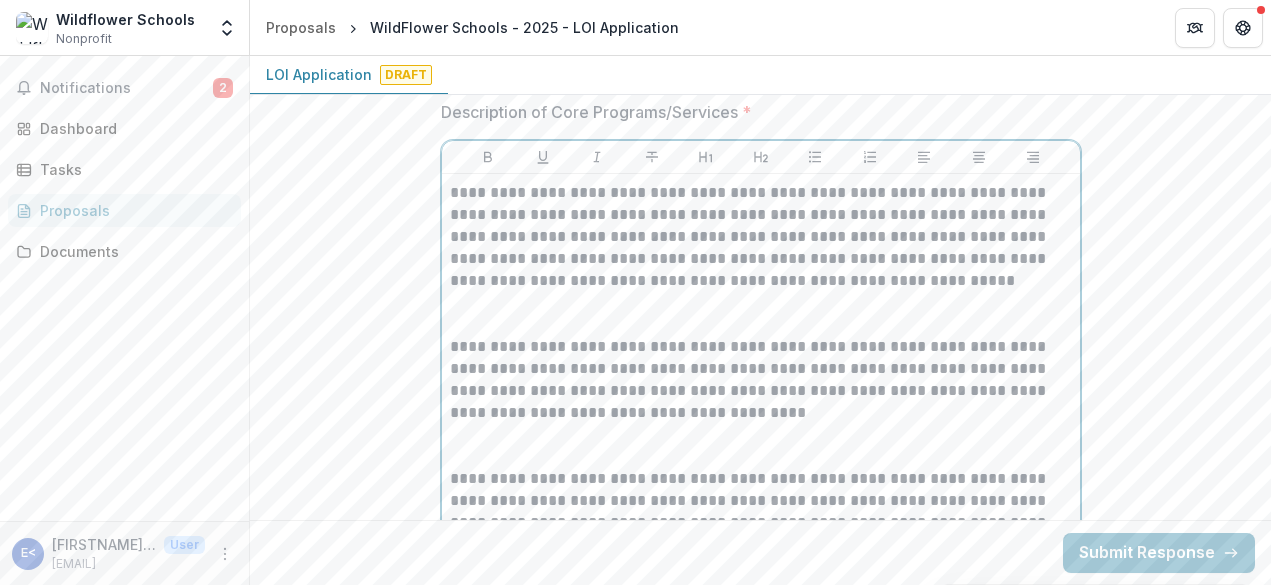 click at bounding box center [761, 314] 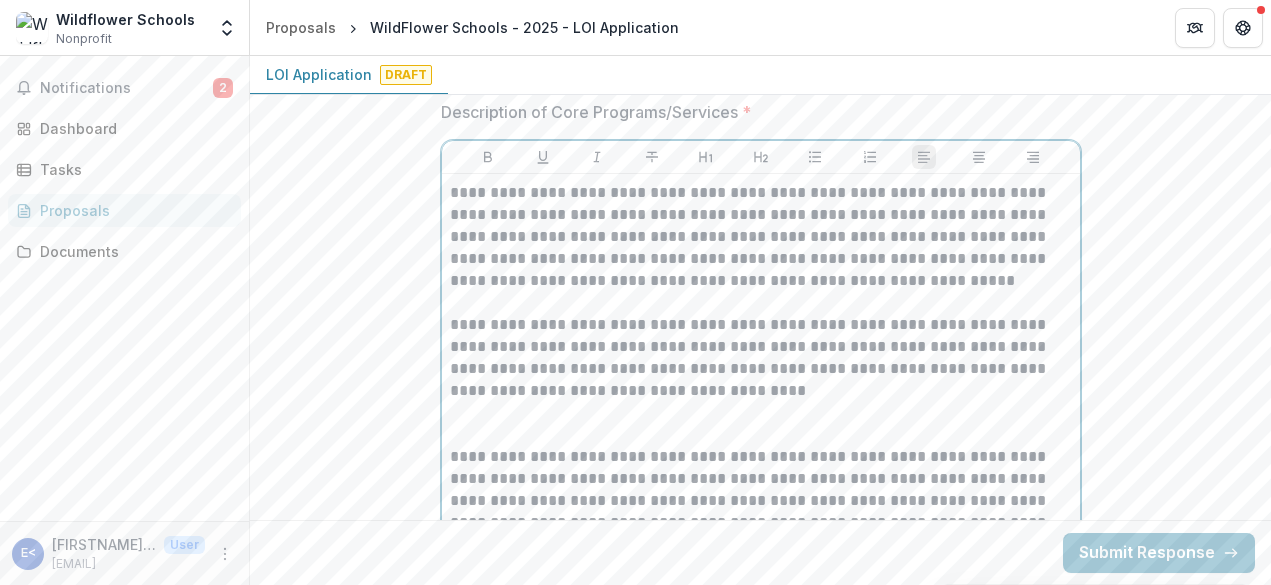 click at bounding box center (761, 424) 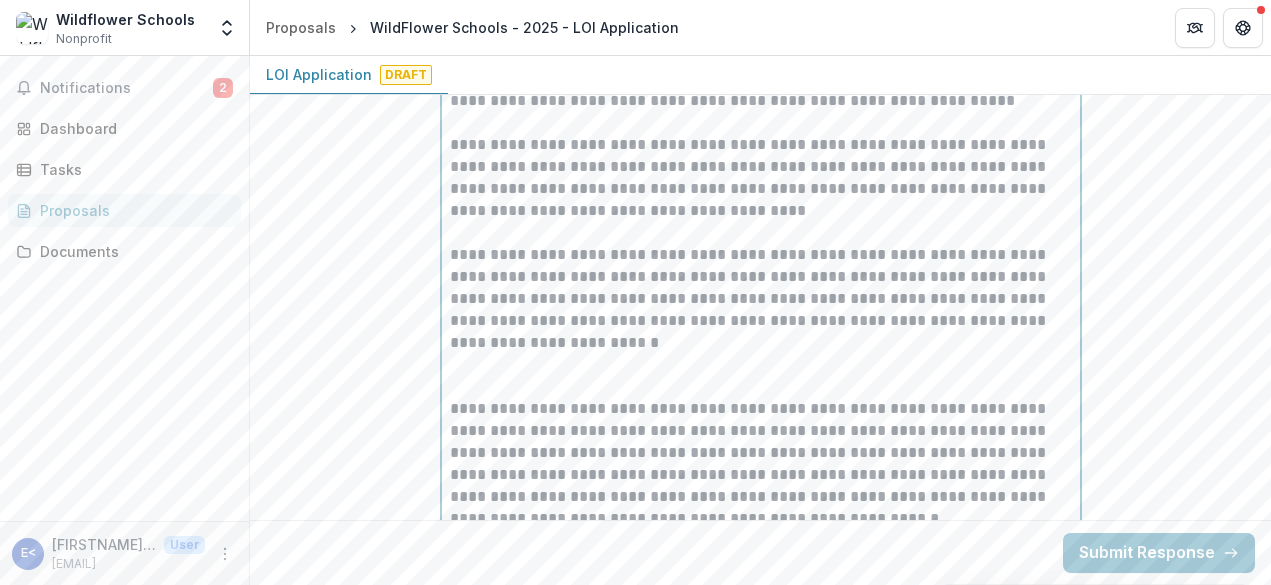 scroll, scrollTop: 1776, scrollLeft: 0, axis: vertical 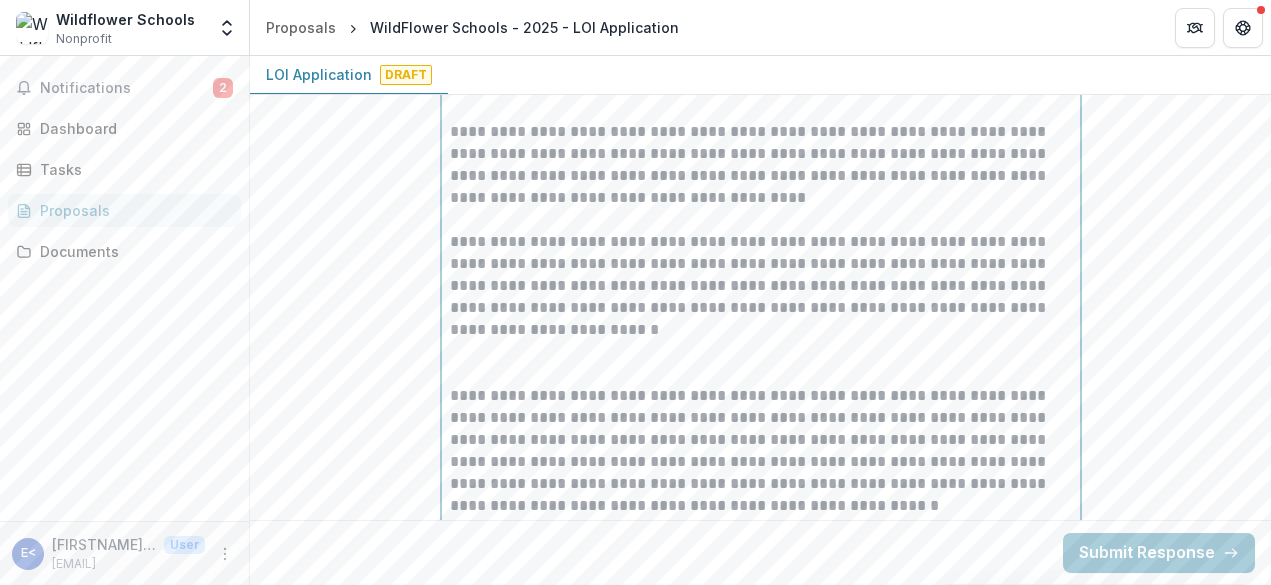 click at bounding box center [761, 363] 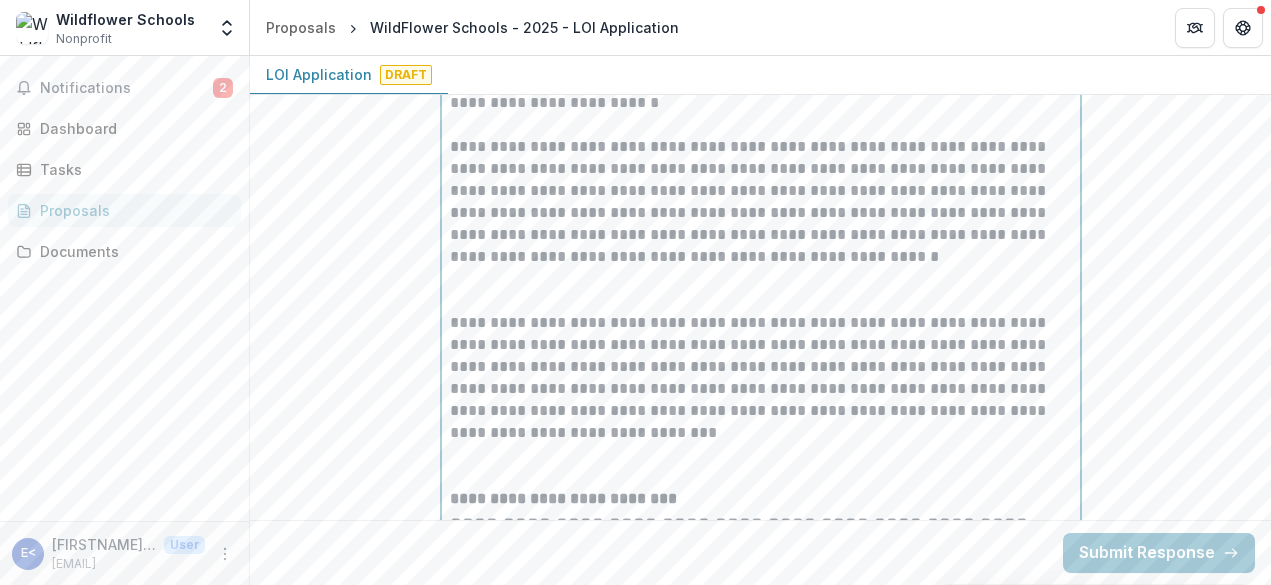 scroll, scrollTop: 2002, scrollLeft: 0, axis: vertical 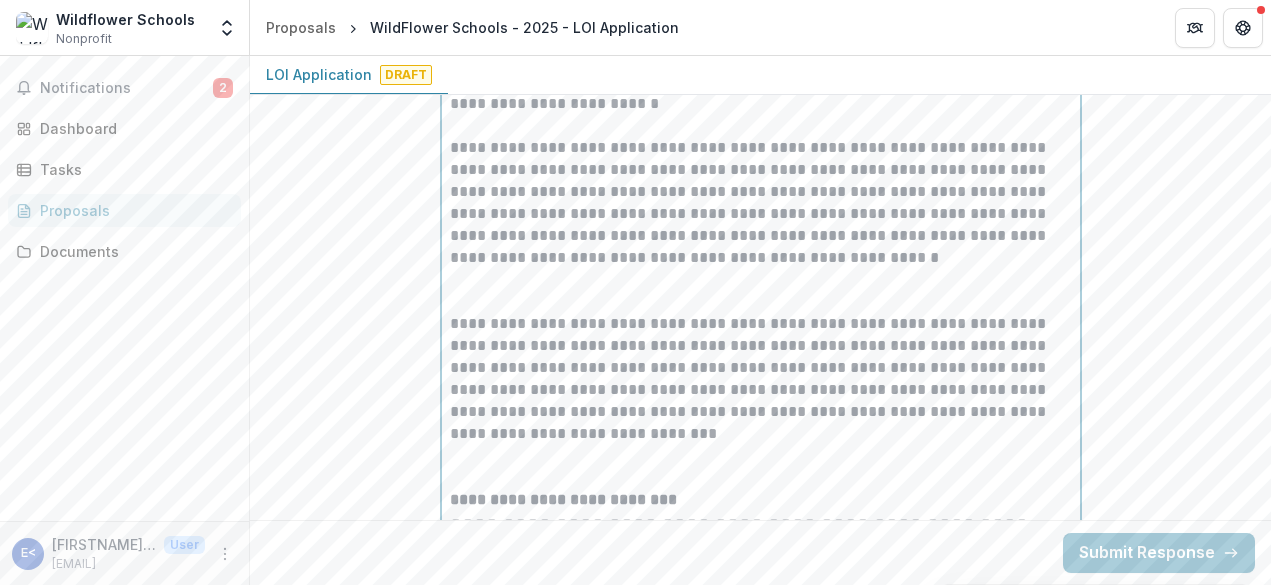 click at bounding box center [761, 291] 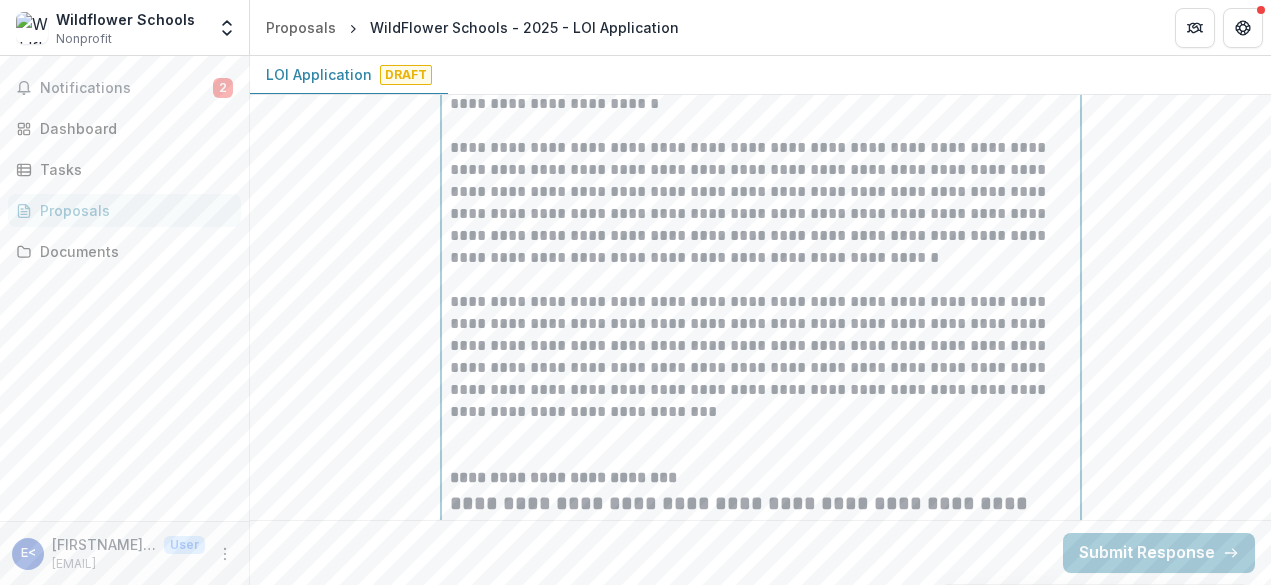 click at bounding box center [761, 445] 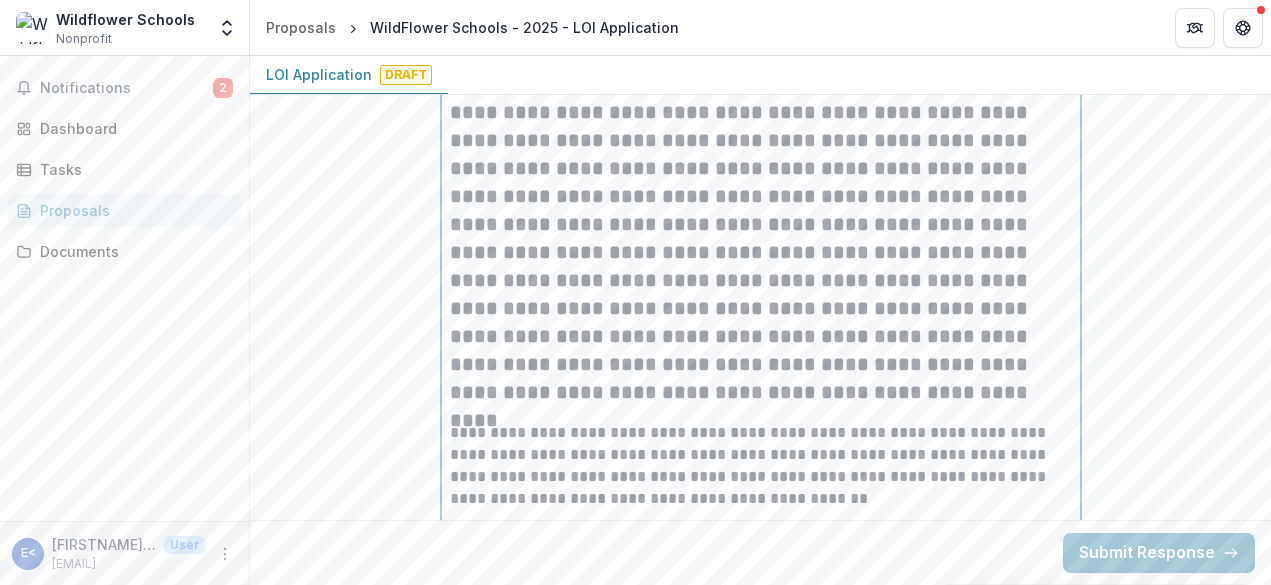 scroll, scrollTop: 2571, scrollLeft: 0, axis: vertical 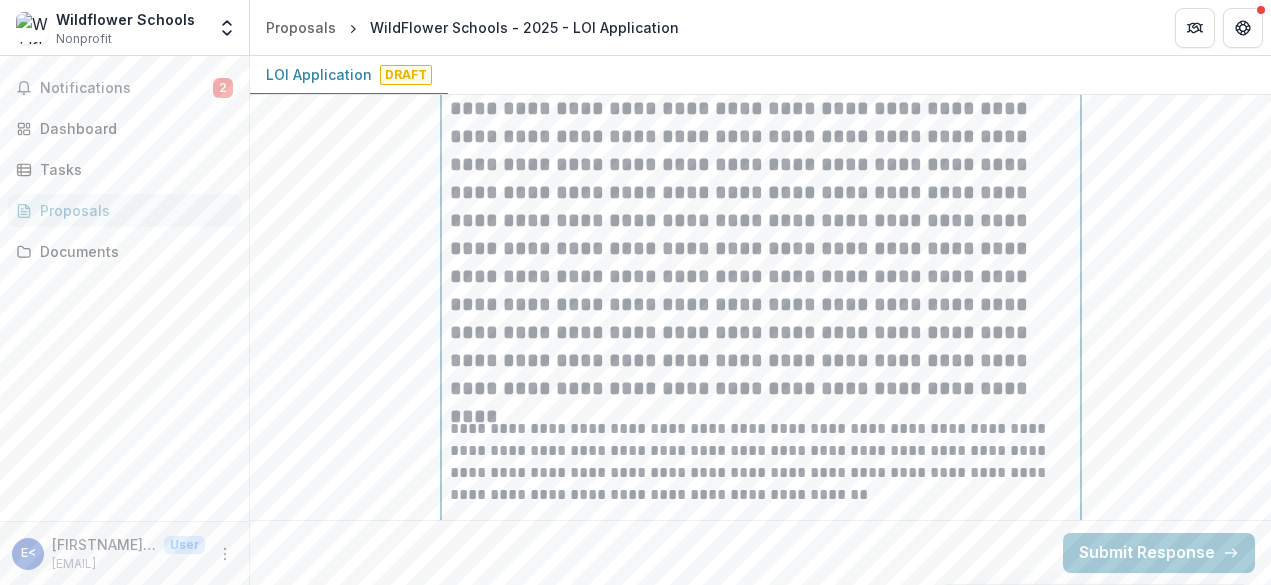 click at bounding box center (761, 396) 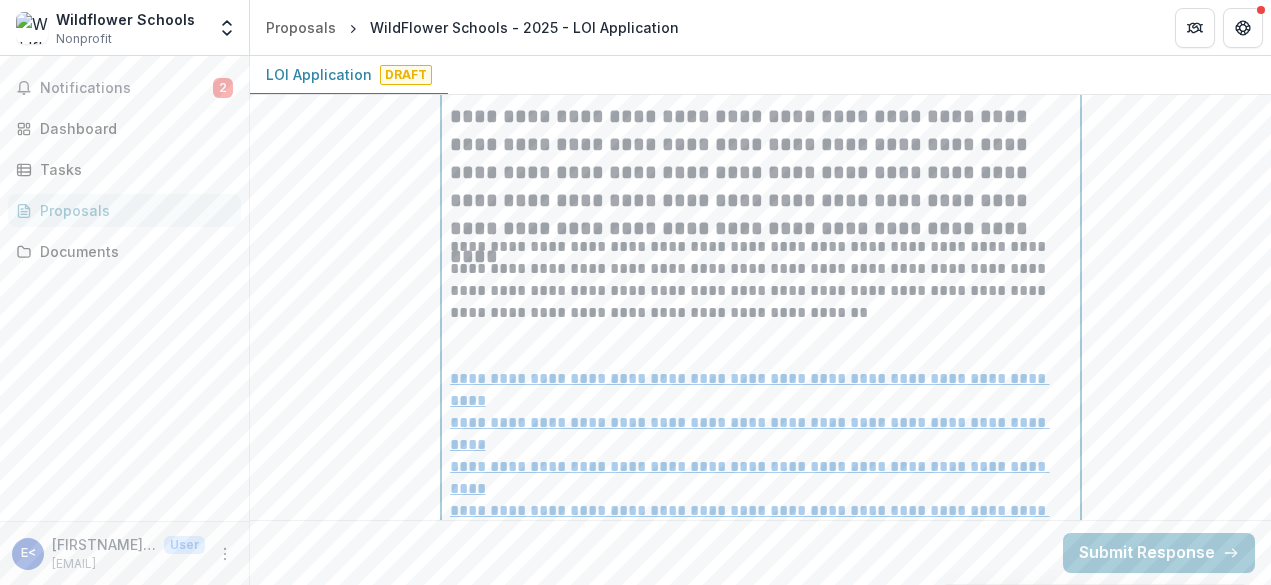 scroll, scrollTop: 2742, scrollLeft: 0, axis: vertical 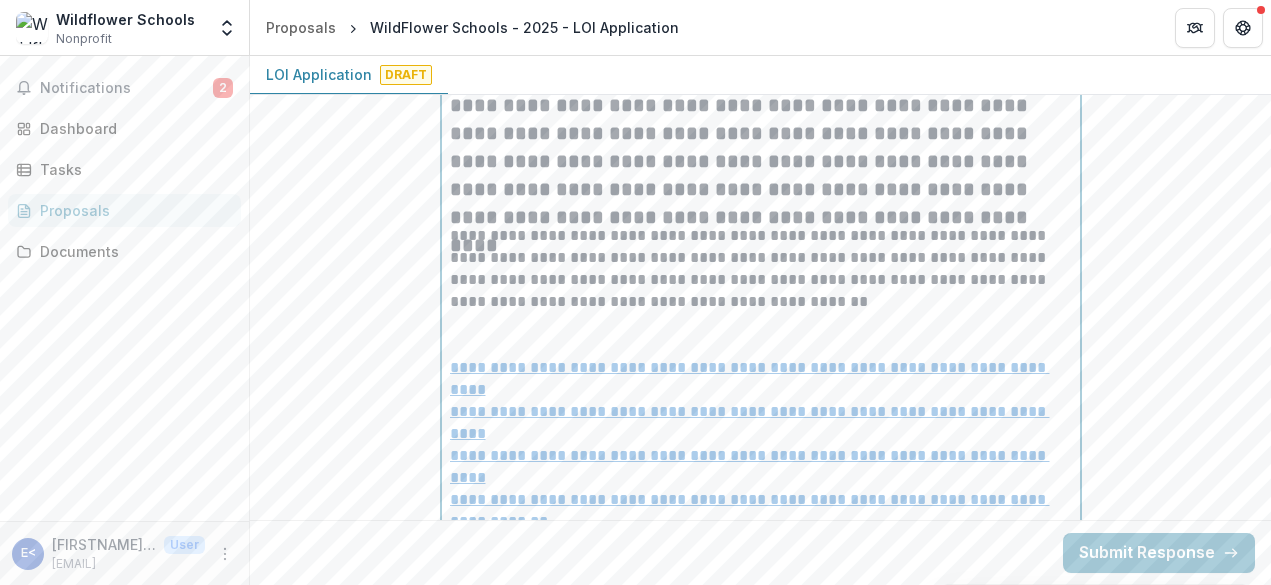 click at bounding box center [761, 335] 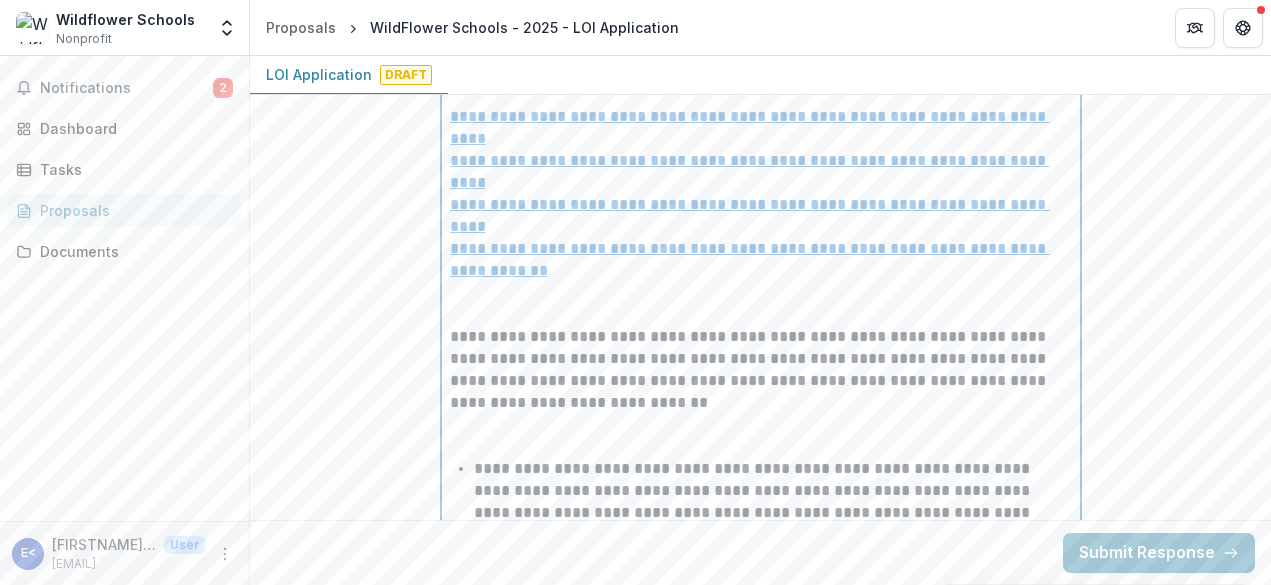 scroll, scrollTop: 2980, scrollLeft: 0, axis: vertical 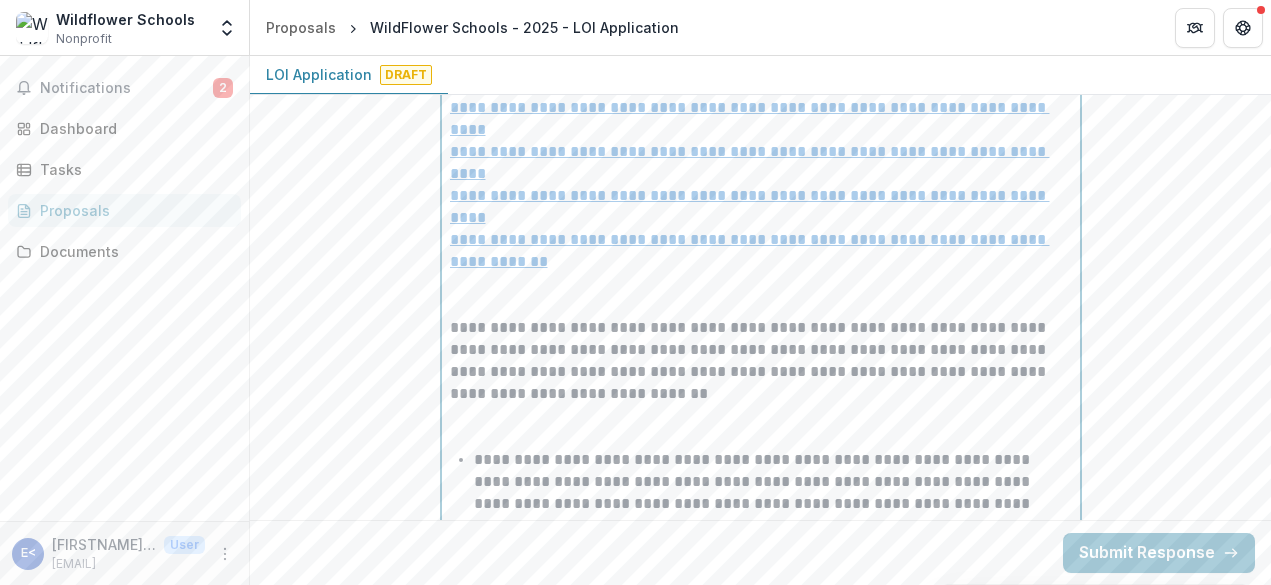 click at bounding box center (761, 295) 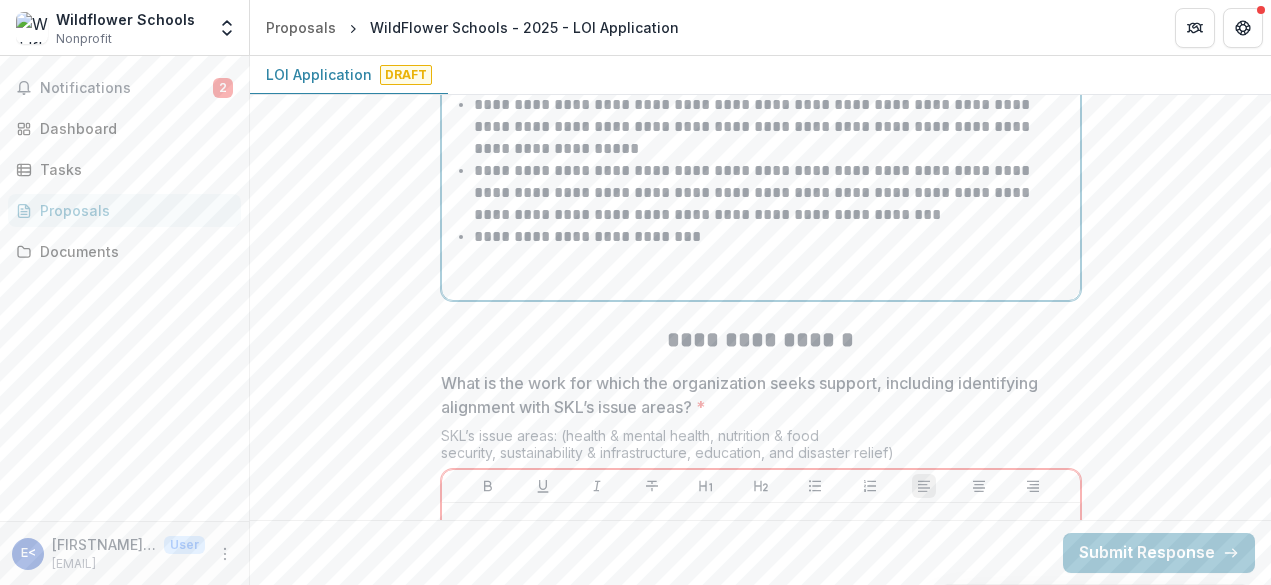 scroll, scrollTop: 3582, scrollLeft: 0, axis: vertical 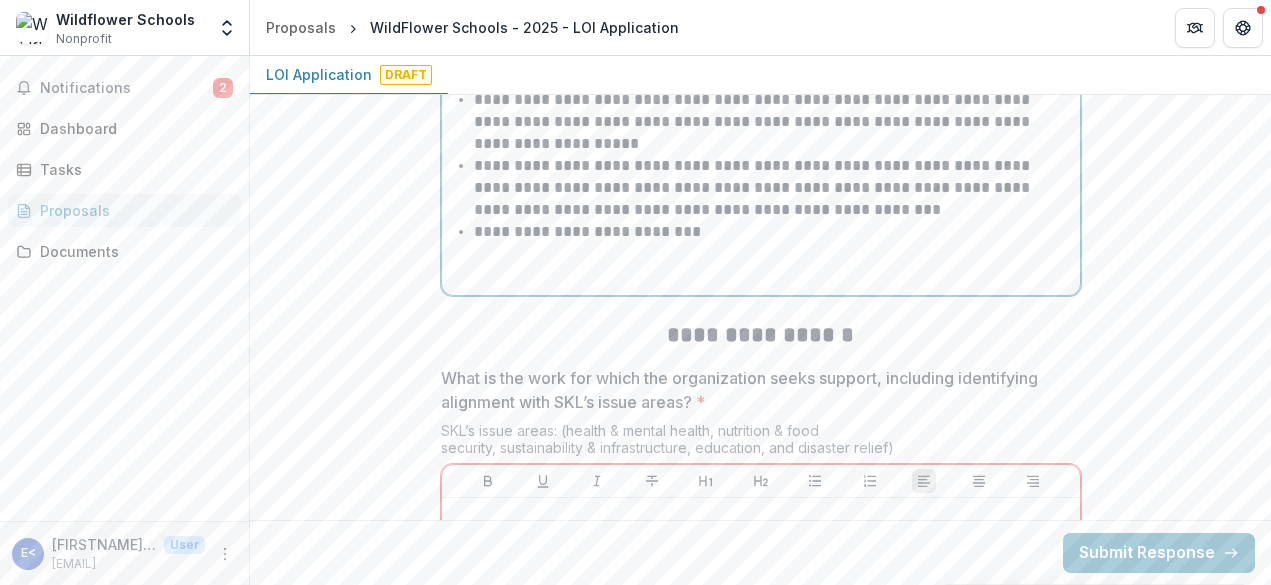 click at bounding box center [761, 265] 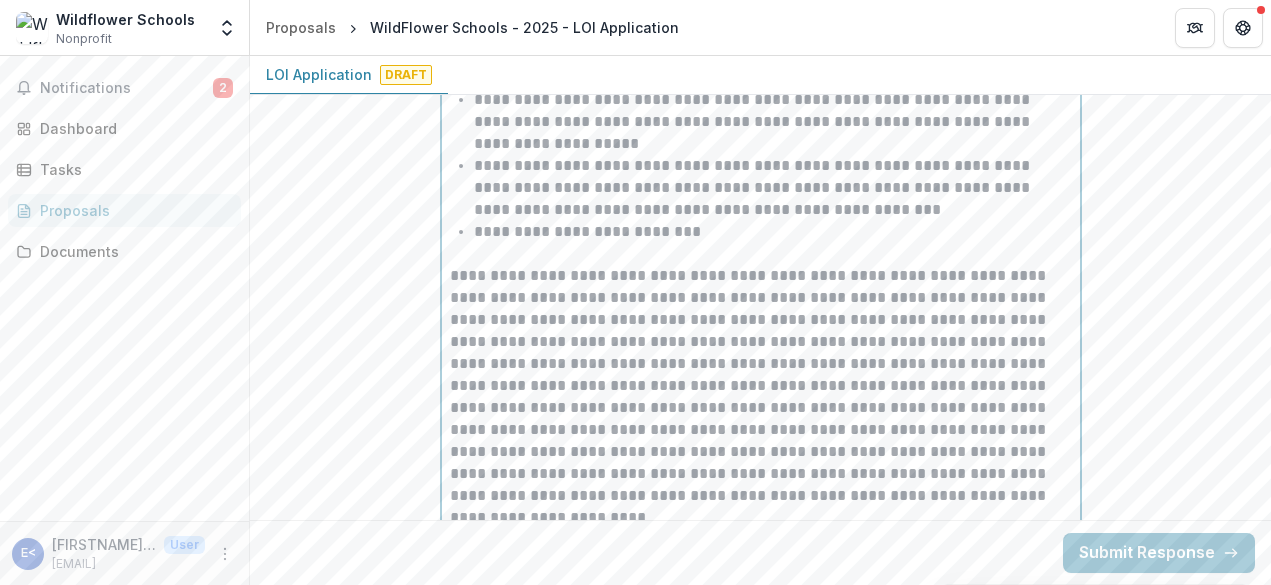 scroll, scrollTop: 4254, scrollLeft: 0, axis: vertical 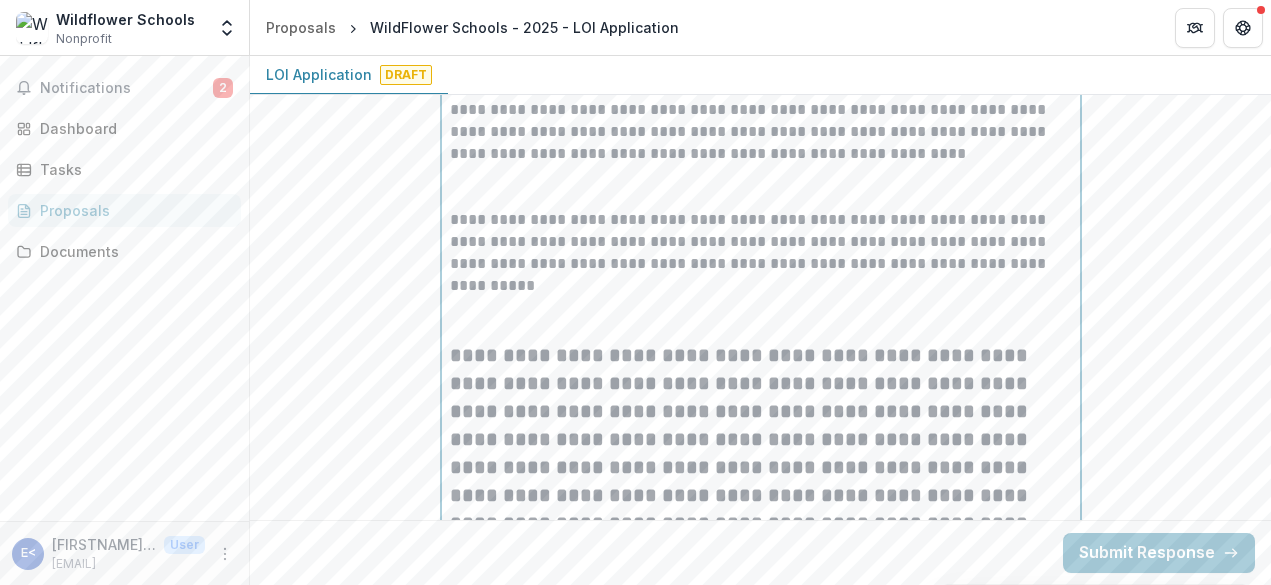 click on "**********" at bounding box center (761, 275) 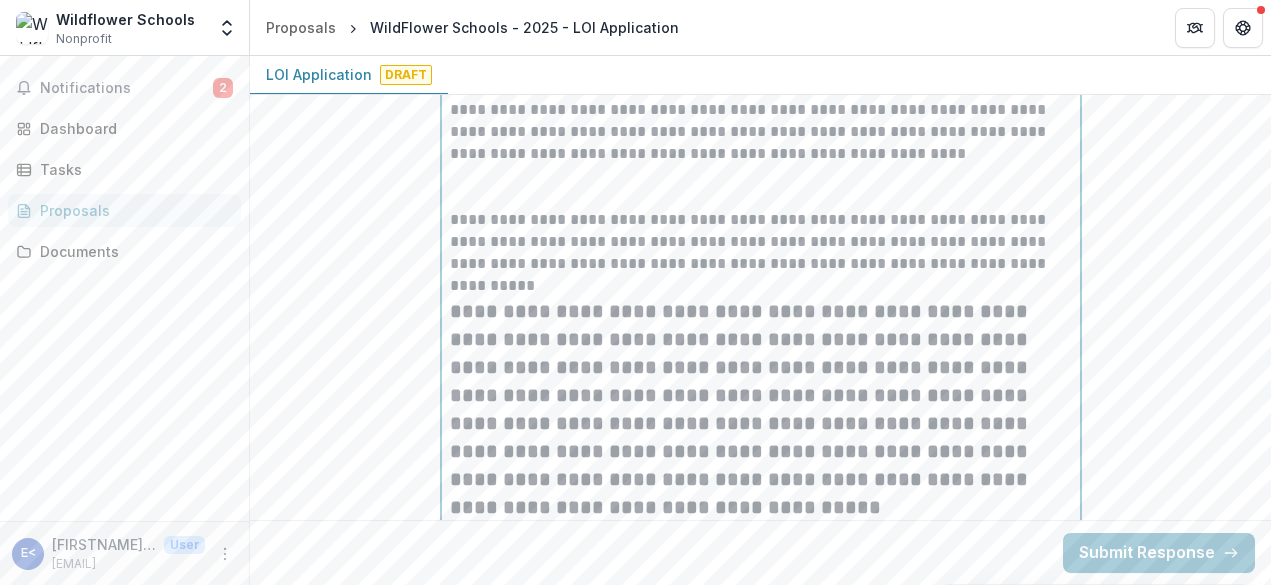 click at bounding box center (761, 187) 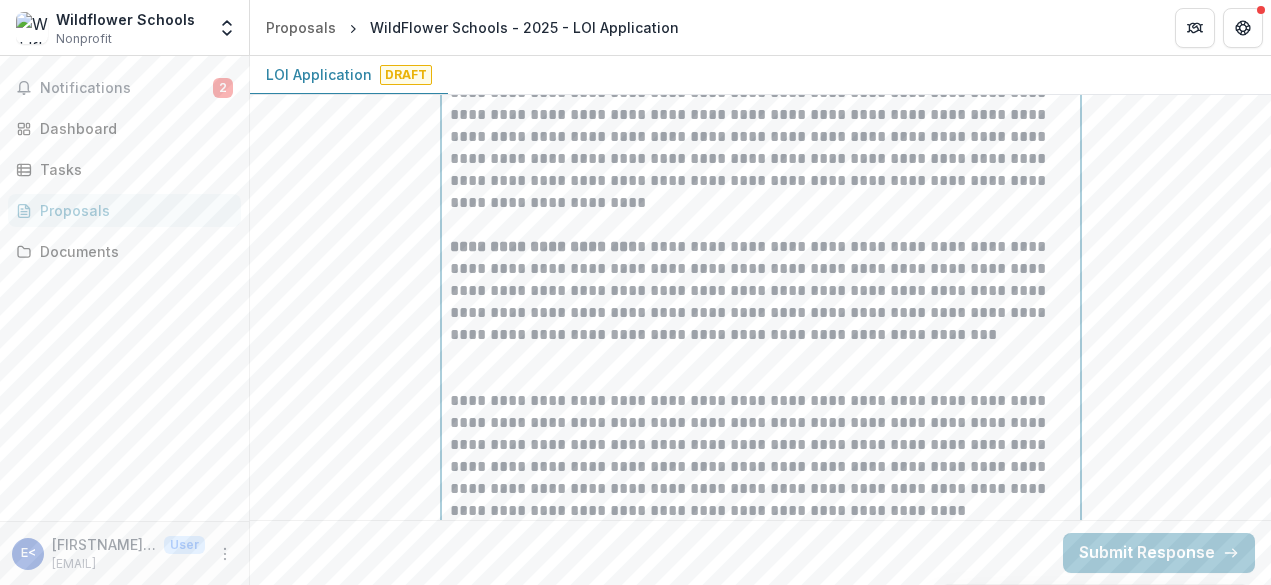 scroll, scrollTop: 3900, scrollLeft: 0, axis: vertical 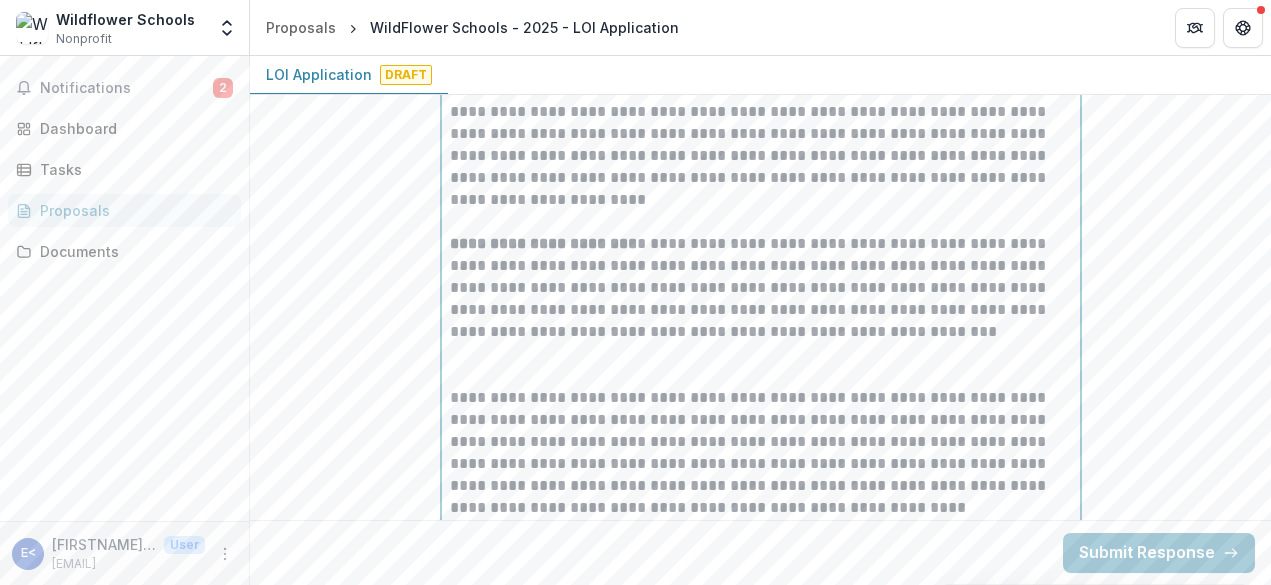 click at bounding box center [761, 365] 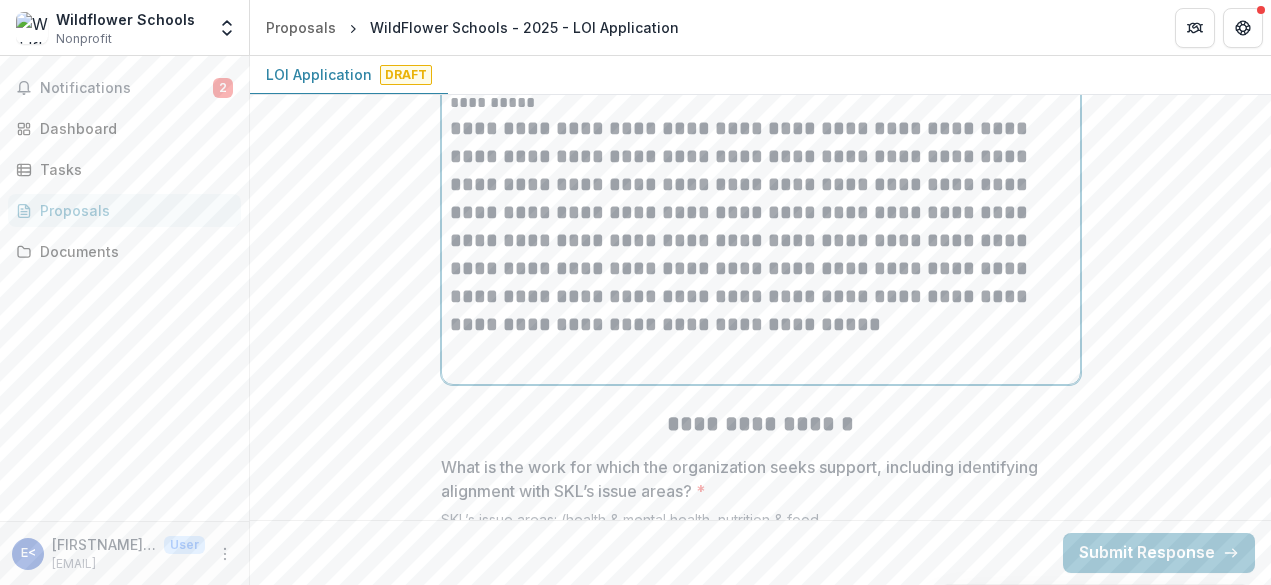 scroll, scrollTop: 4440, scrollLeft: 0, axis: vertical 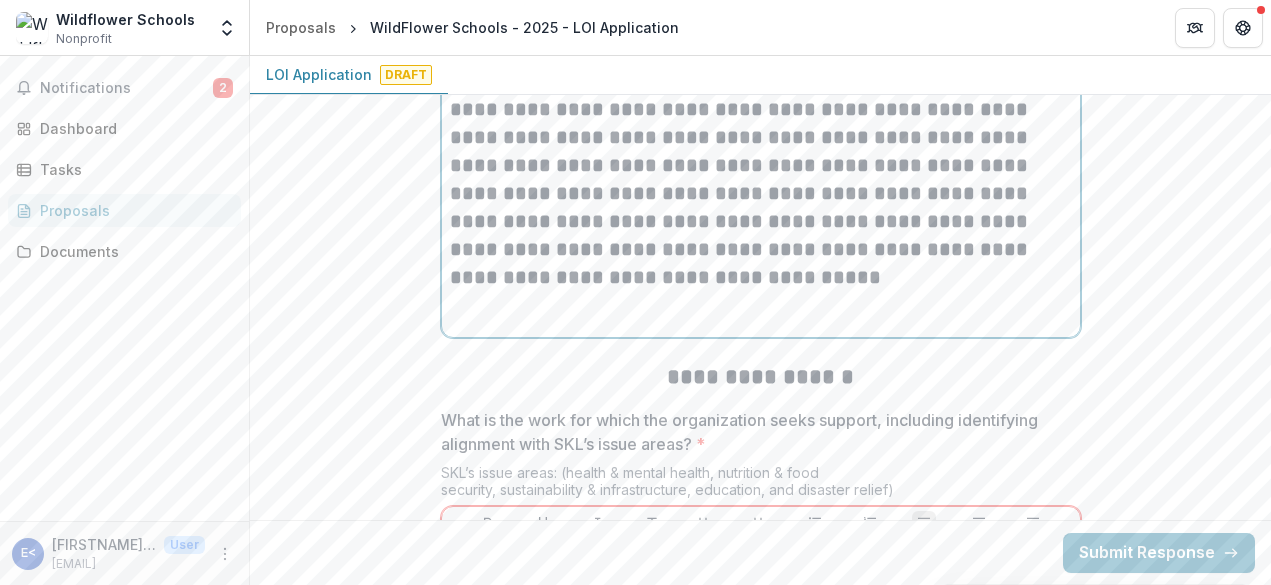 click at bounding box center [761, 296] 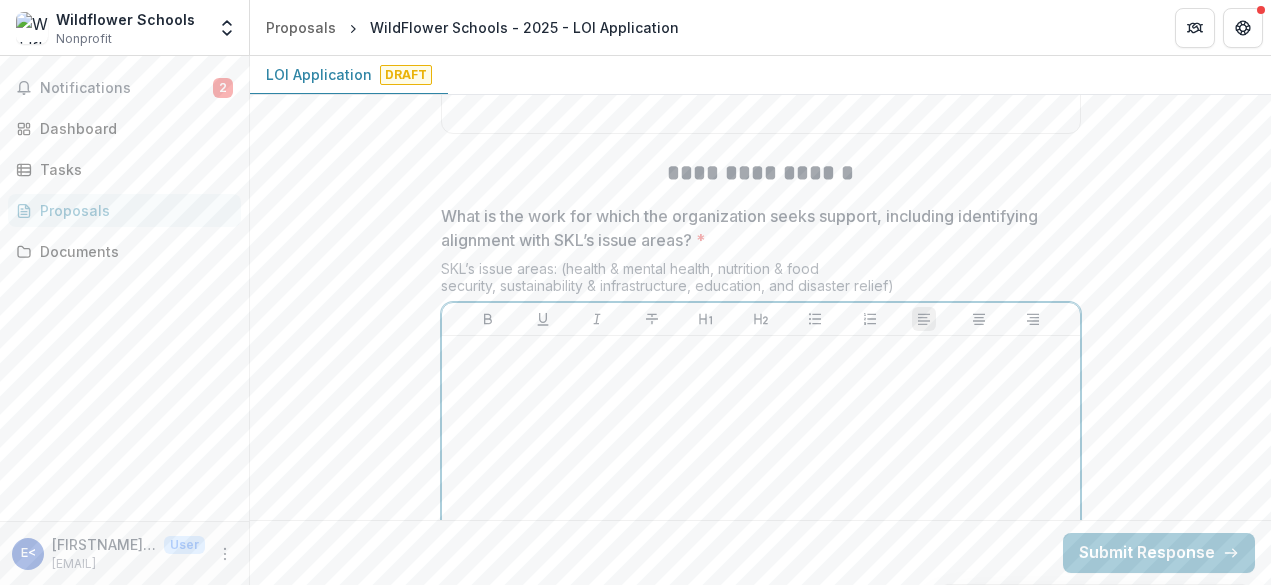 click at bounding box center (761, 494) 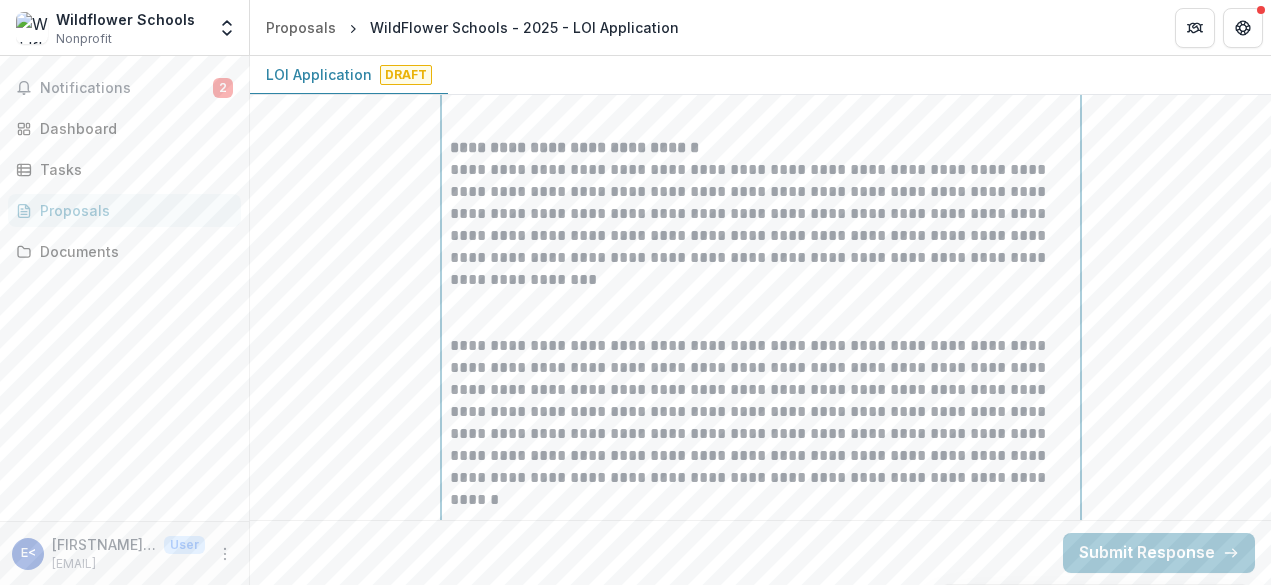 scroll, scrollTop: 6939, scrollLeft: 0, axis: vertical 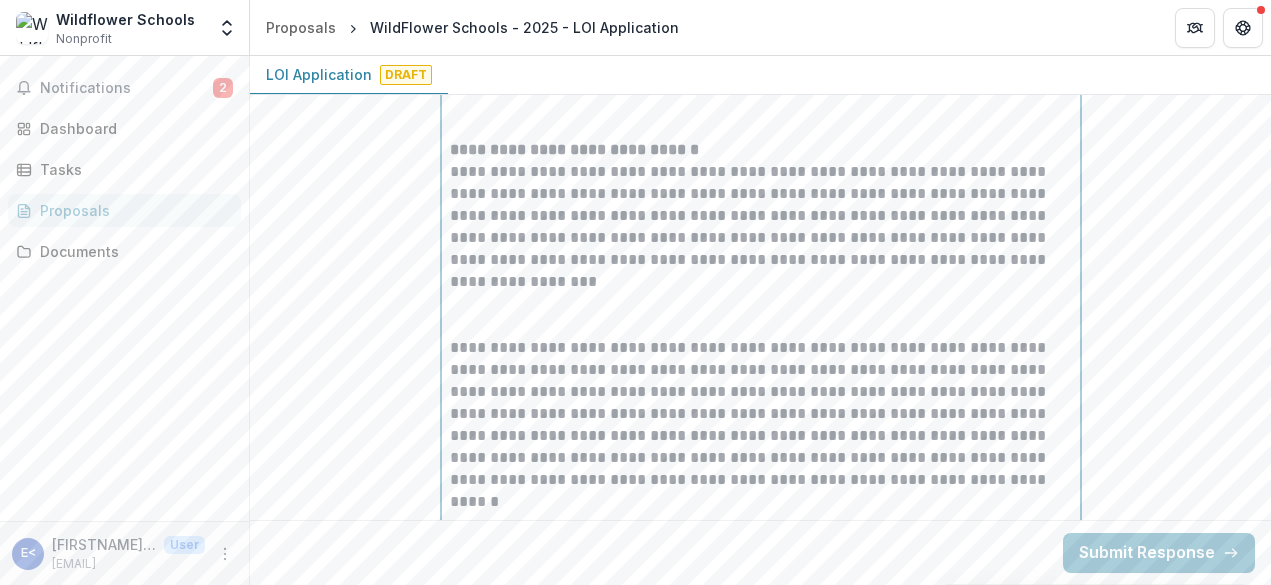 click at bounding box center [761, 315] 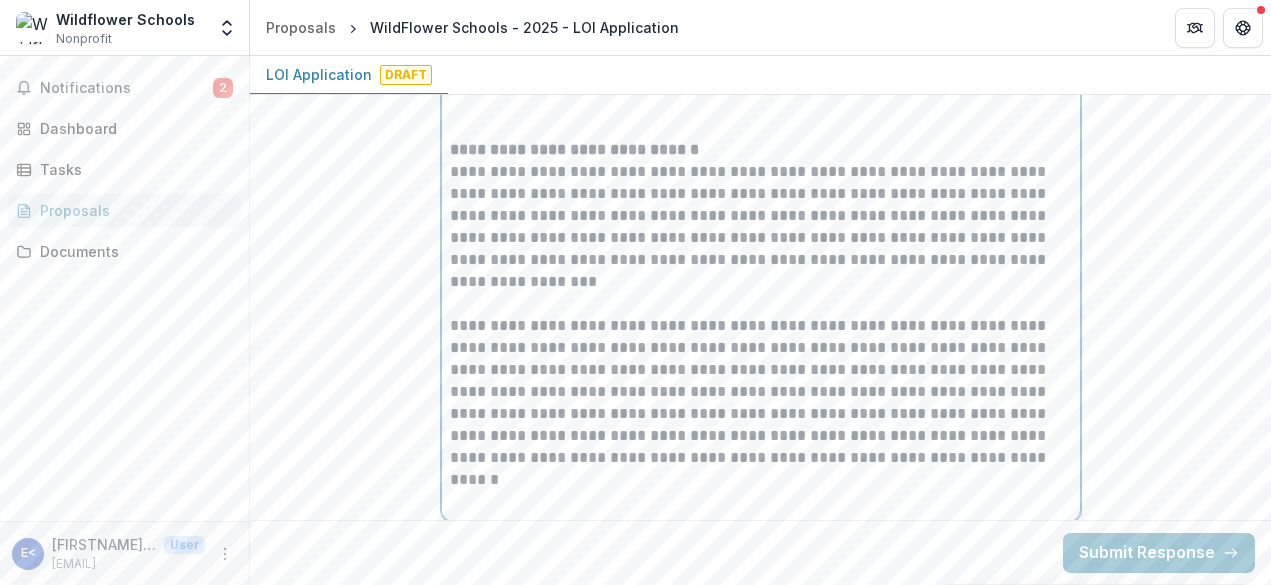 click at bounding box center (761, 117) 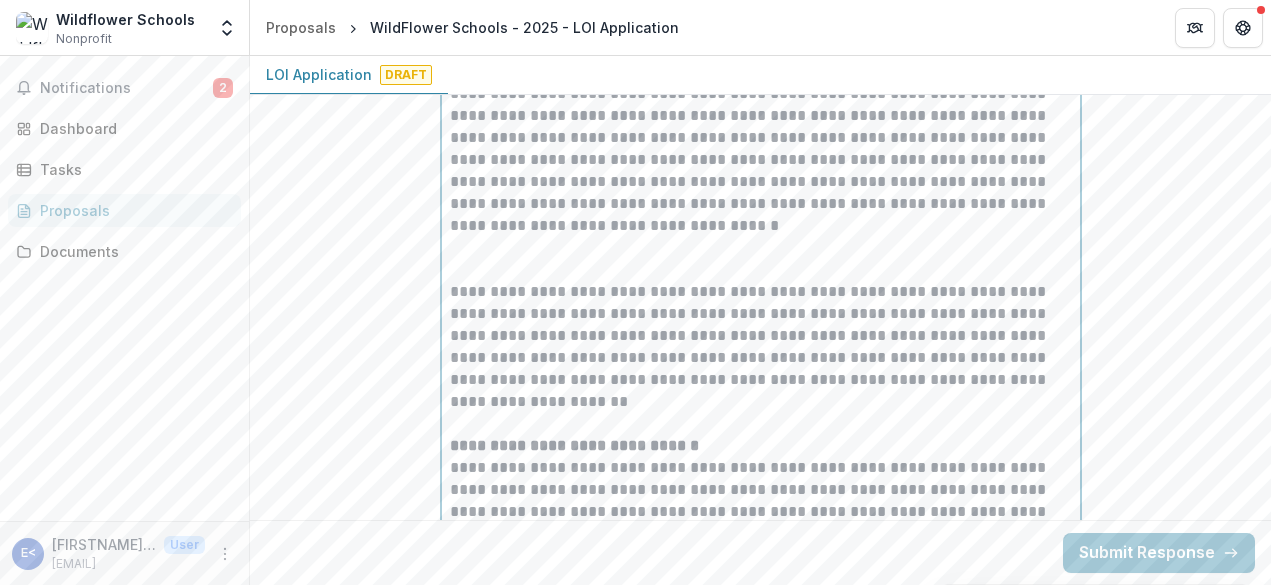scroll, scrollTop: 6481, scrollLeft: 0, axis: vertical 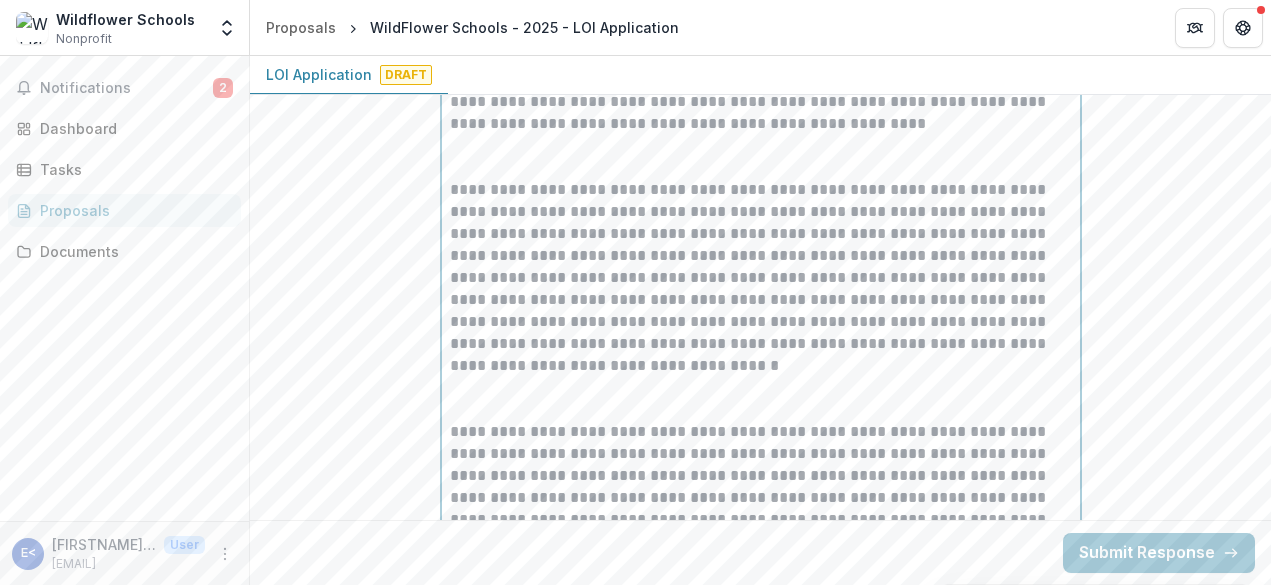 click at bounding box center (761, 399) 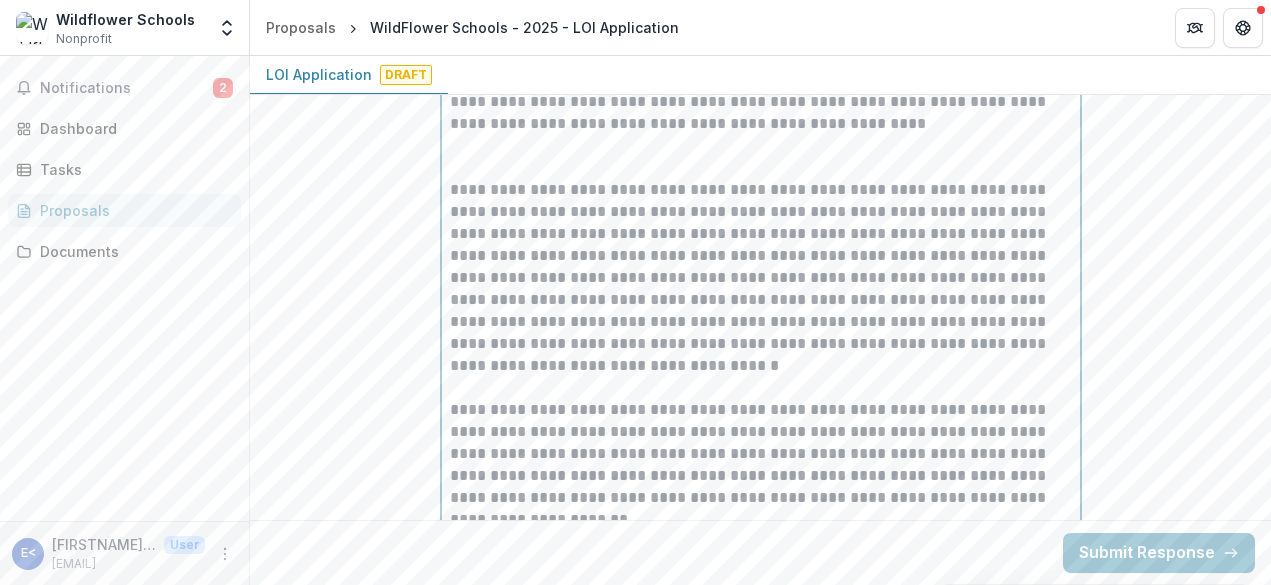 click at bounding box center [761, 157] 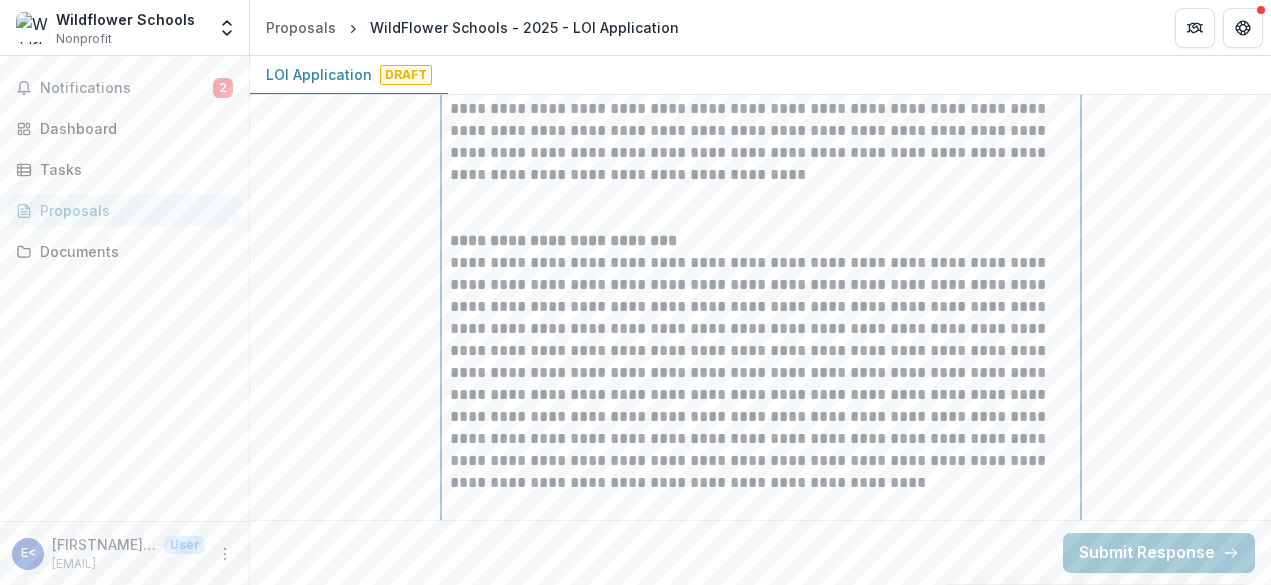 scroll, scrollTop: 6119, scrollLeft: 0, axis: vertical 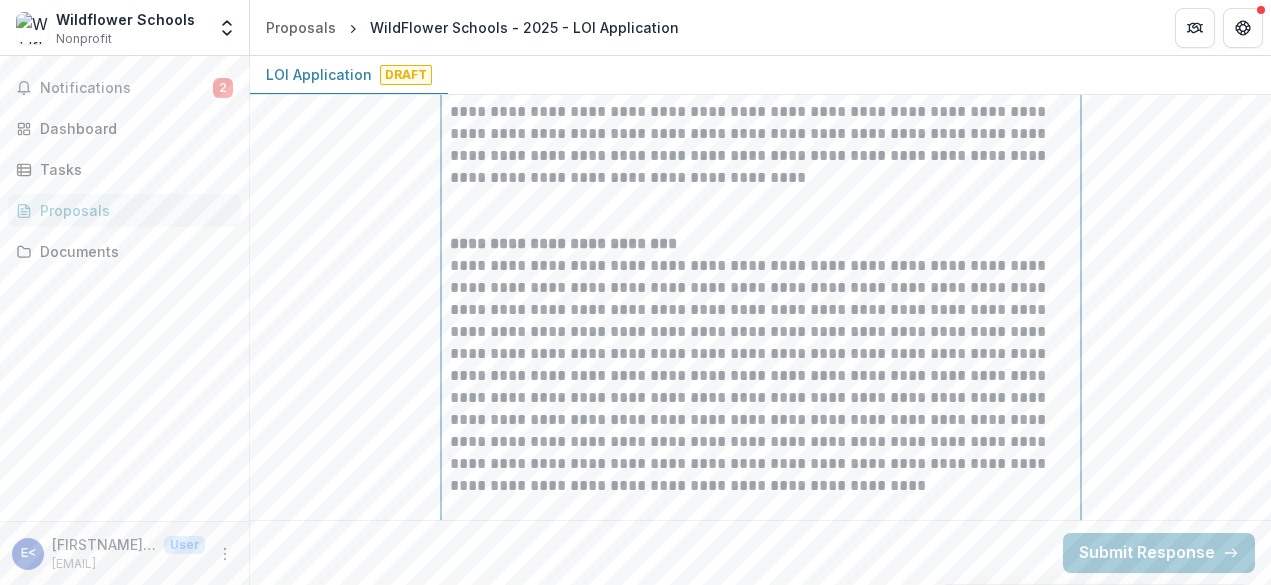 click at bounding box center (761, 211) 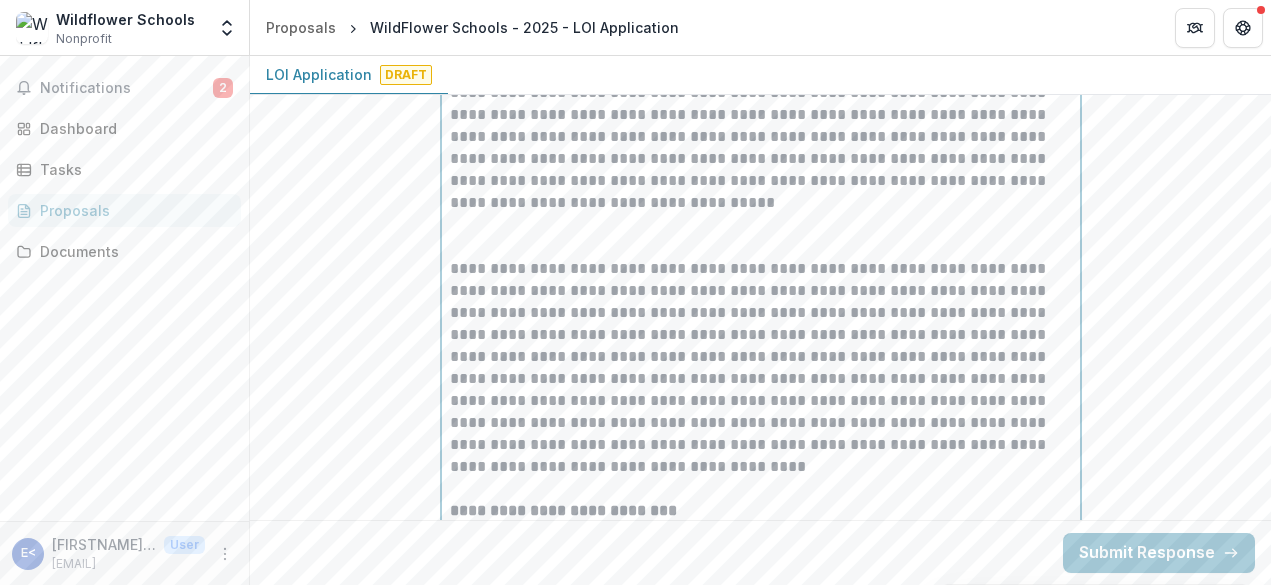 scroll, scrollTop: 5820, scrollLeft: 0, axis: vertical 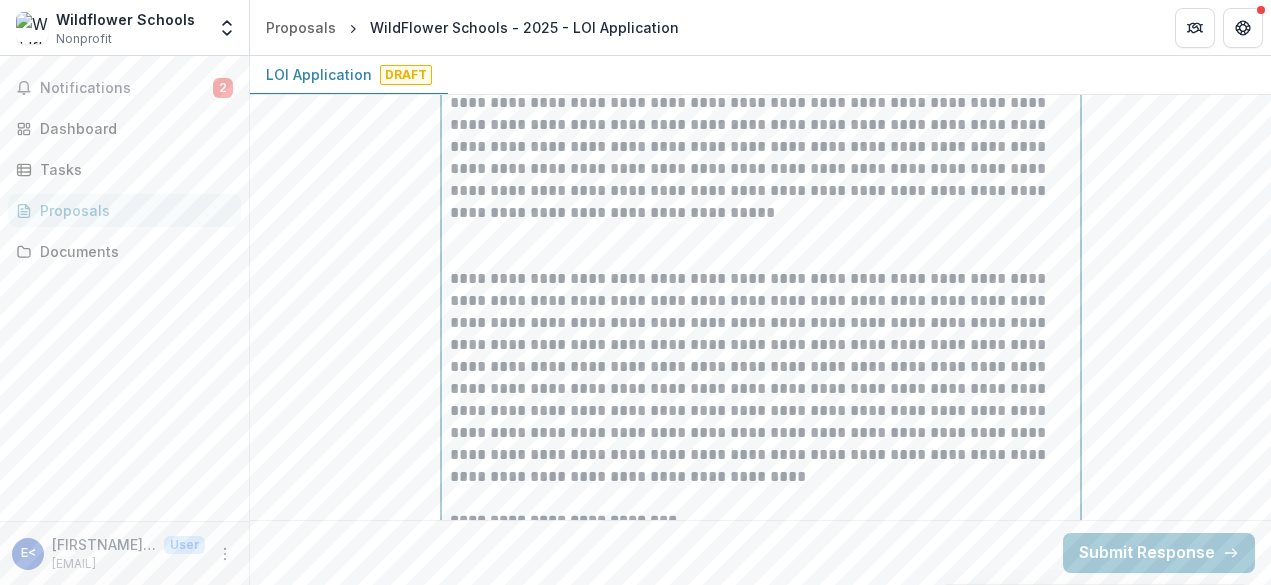 click at bounding box center (761, 246) 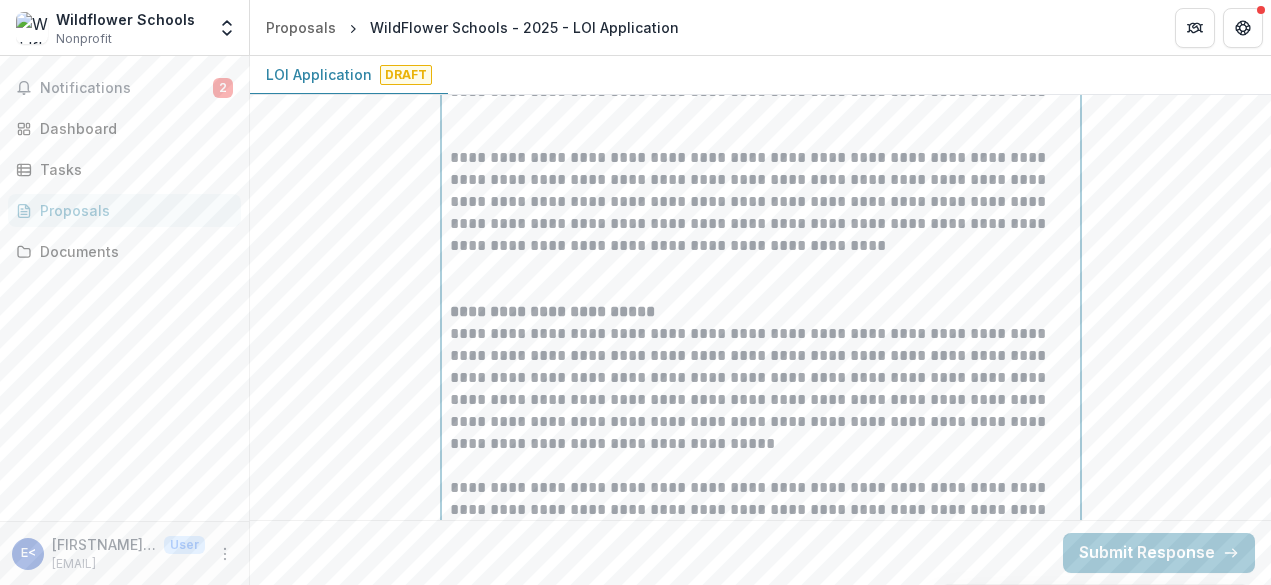 scroll, scrollTop: 5542, scrollLeft: 0, axis: vertical 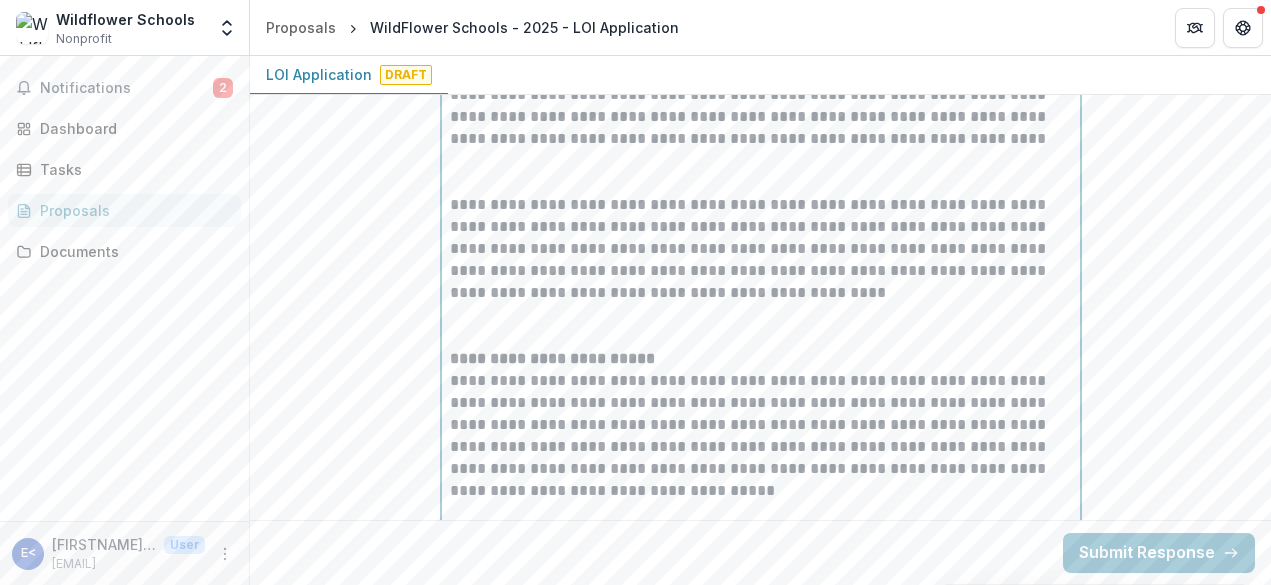 click at bounding box center [761, 326] 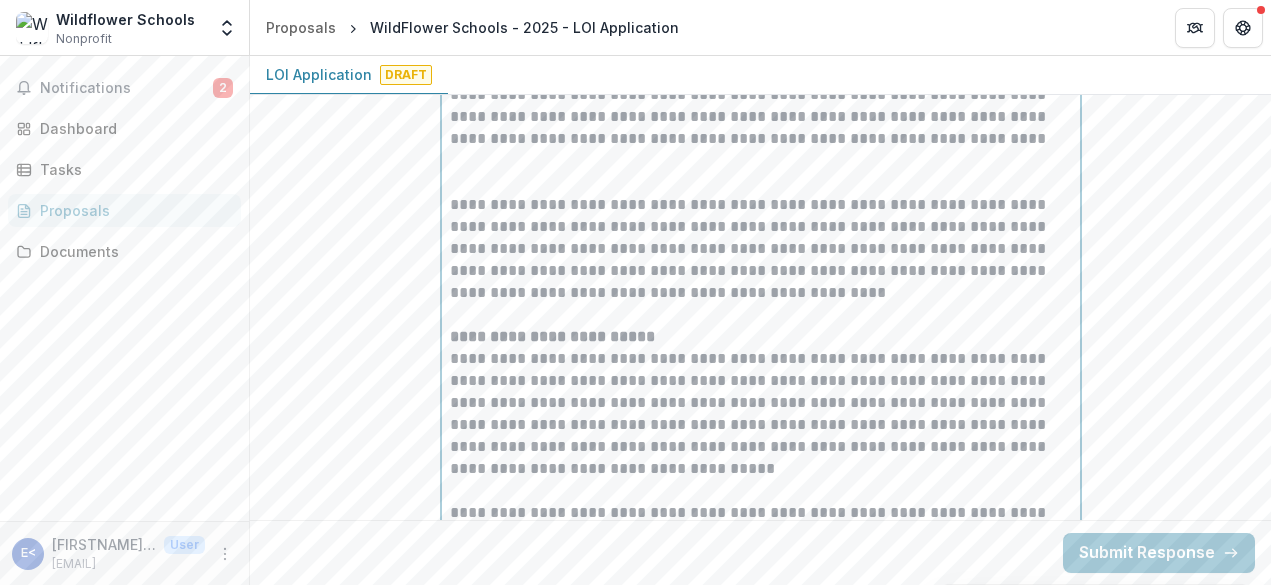 click at bounding box center [761, 172] 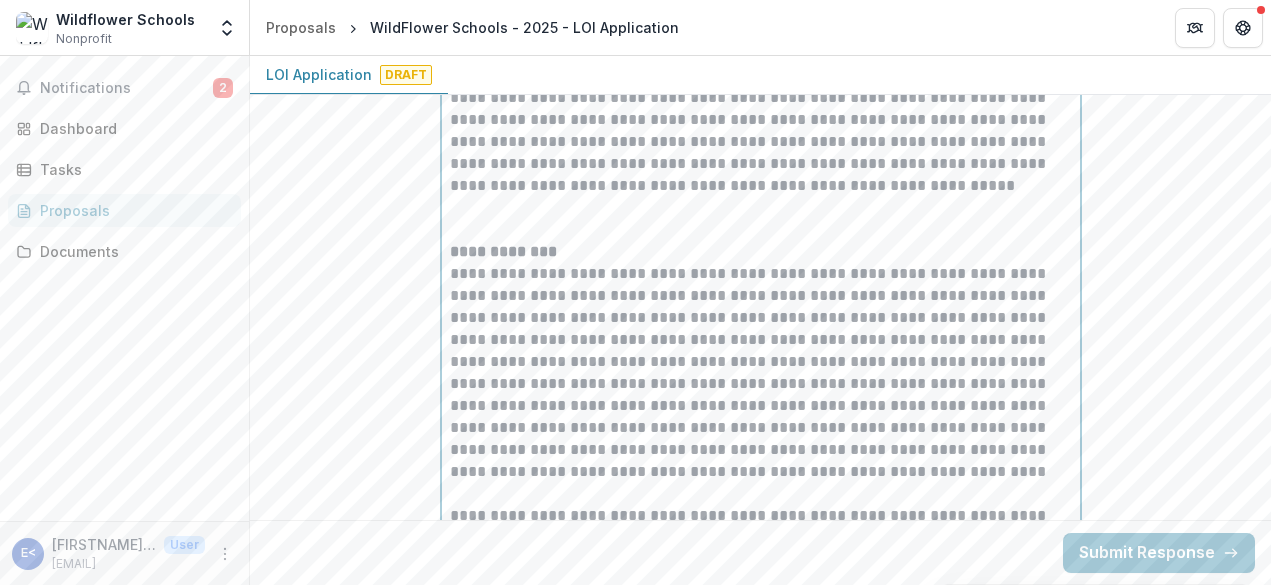 scroll, scrollTop: 5200, scrollLeft: 0, axis: vertical 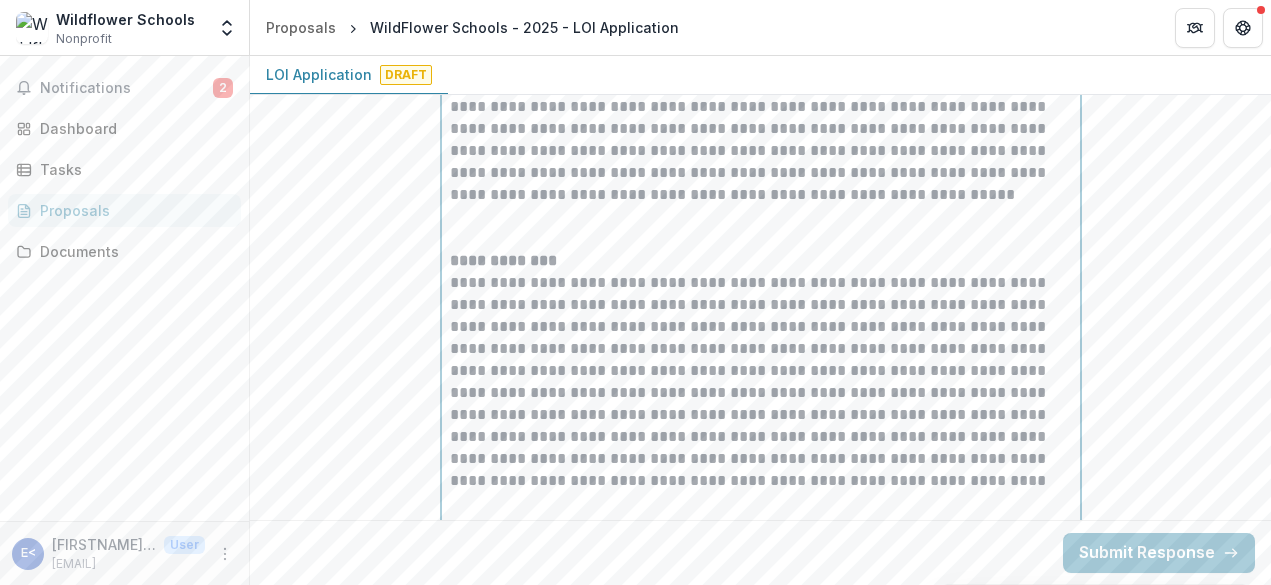 click at bounding box center [761, 228] 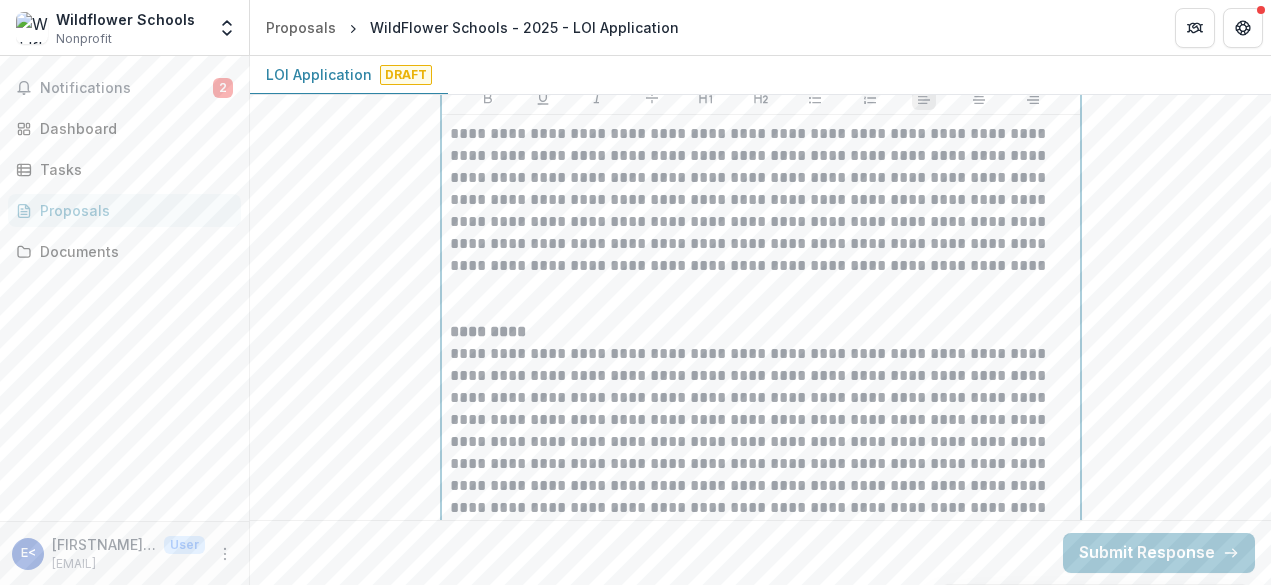 scroll, scrollTop: 4843, scrollLeft: 0, axis: vertical 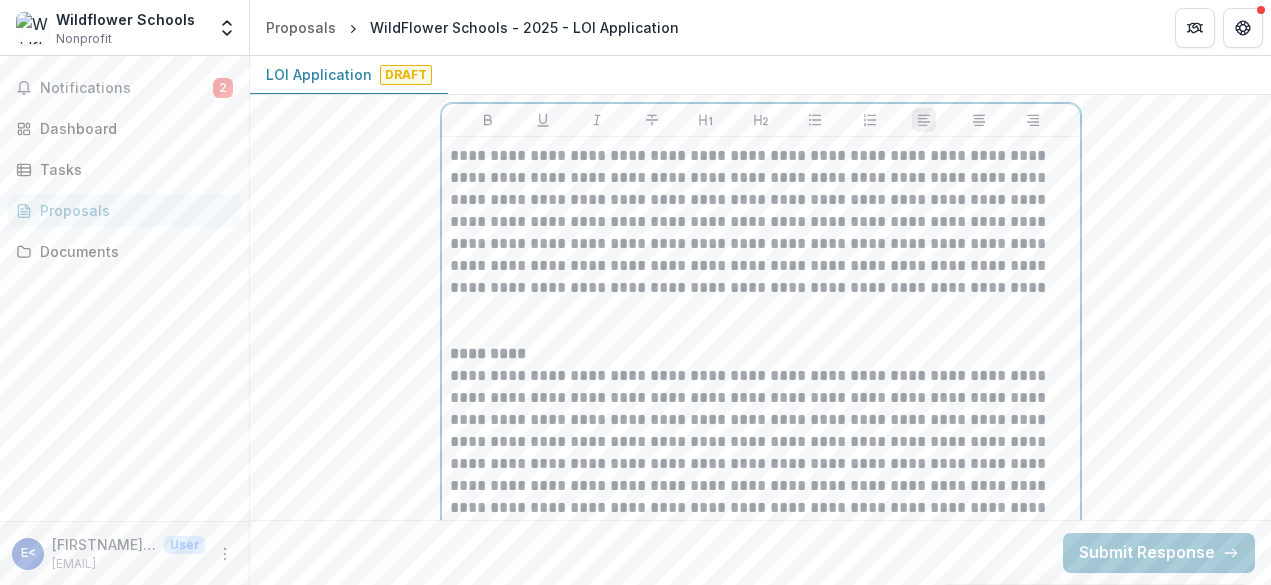 click at bounding box center [761, 321] 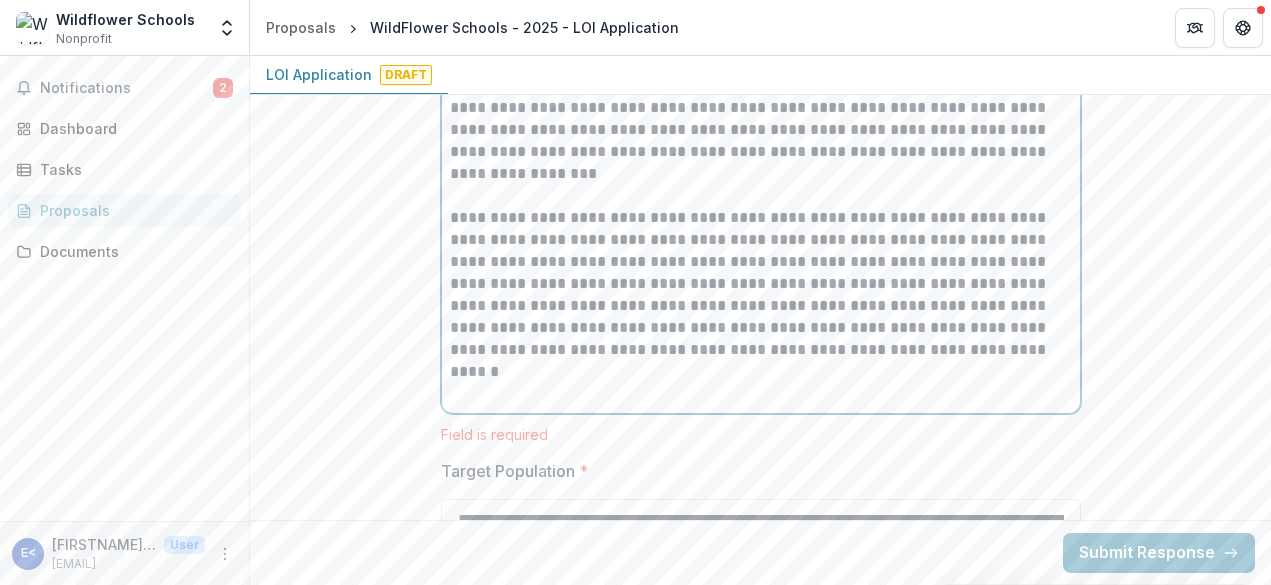 scroll, scrollTop: 6864, scrollLeft: 0, axis: vertical 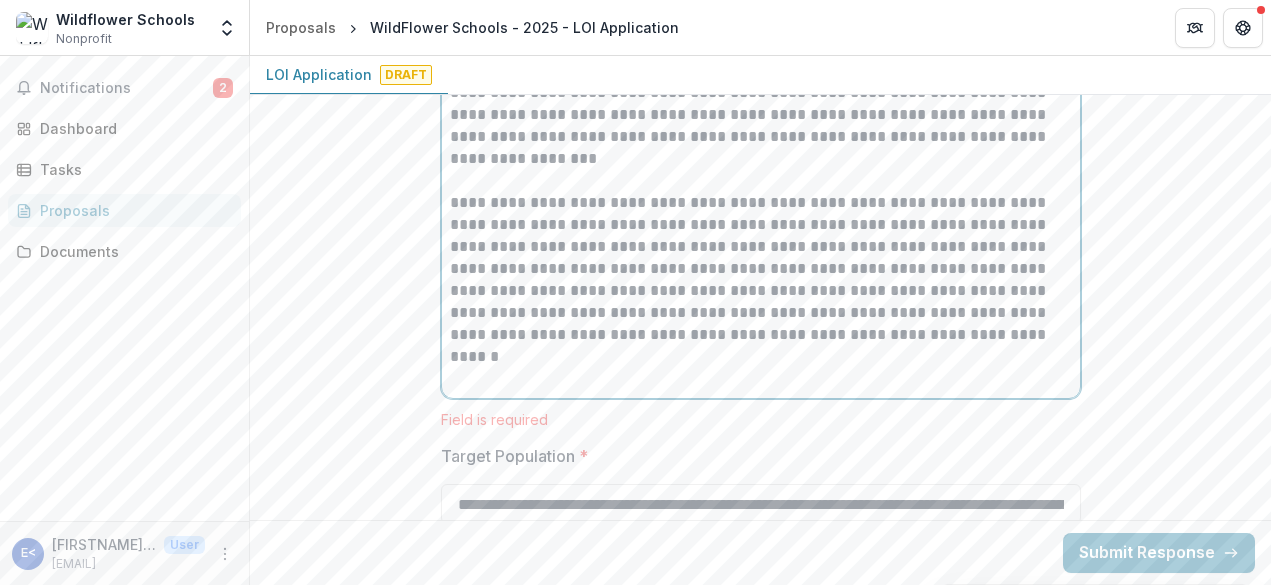 click at bounding box center [761, 368] 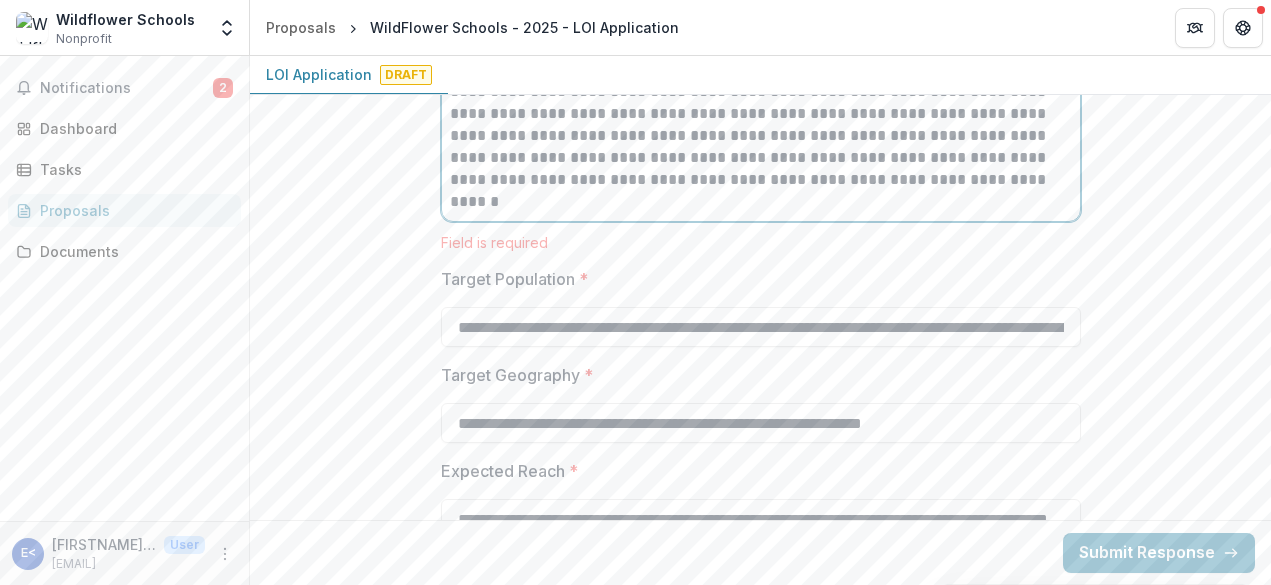 scroll, scrollTop: 7025, scrollLeft: 0, axis: vertical 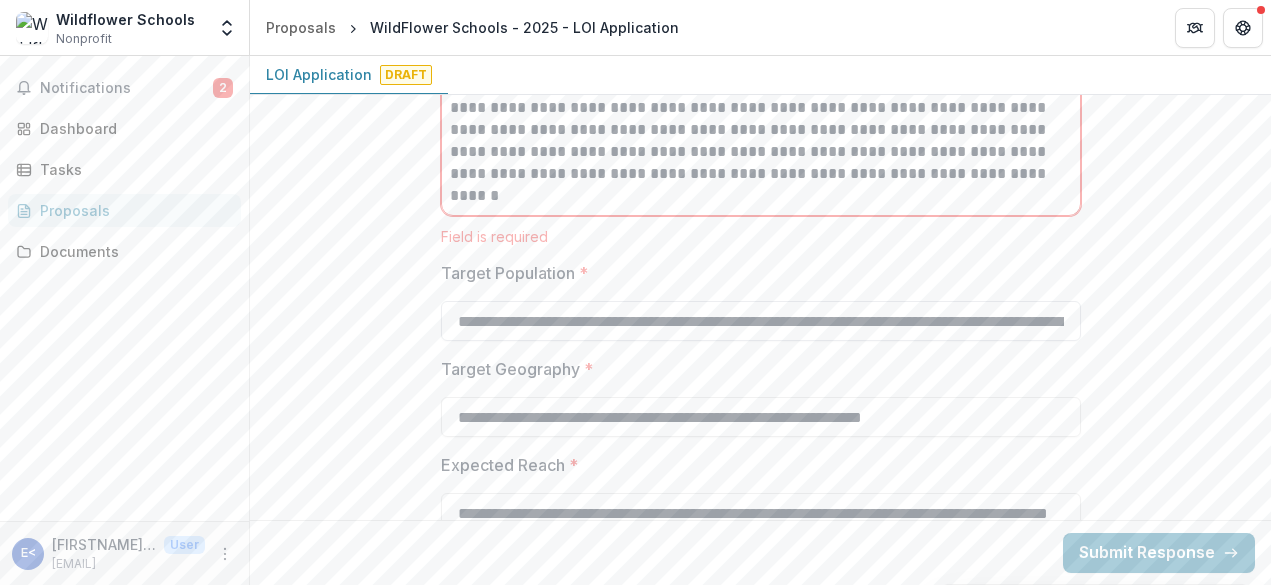 click on "**********" at bounding box center (761, 321) 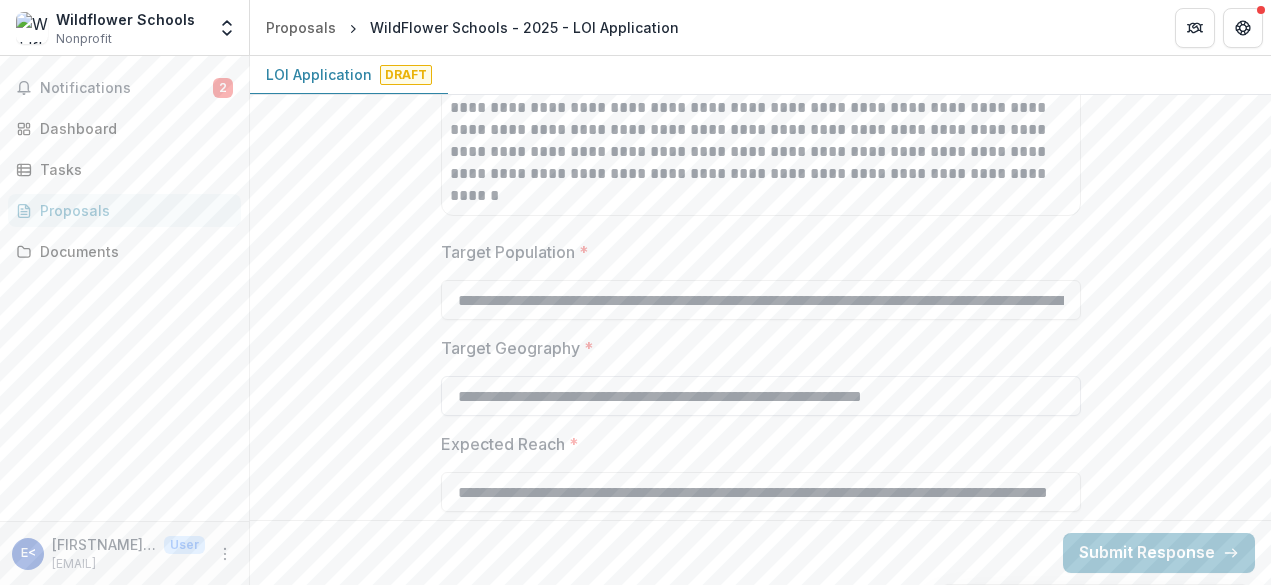 click on "**********" at bounding box center [761, 396] 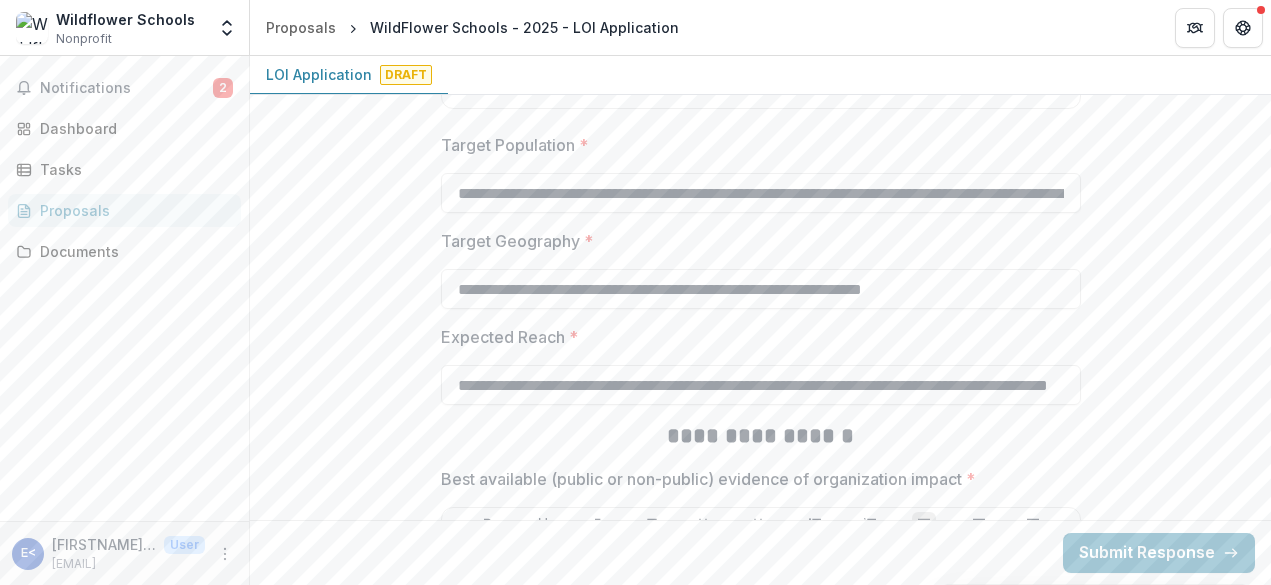 scroll, scrollTop: 7162, scrollLeft: 0, axis: vertical 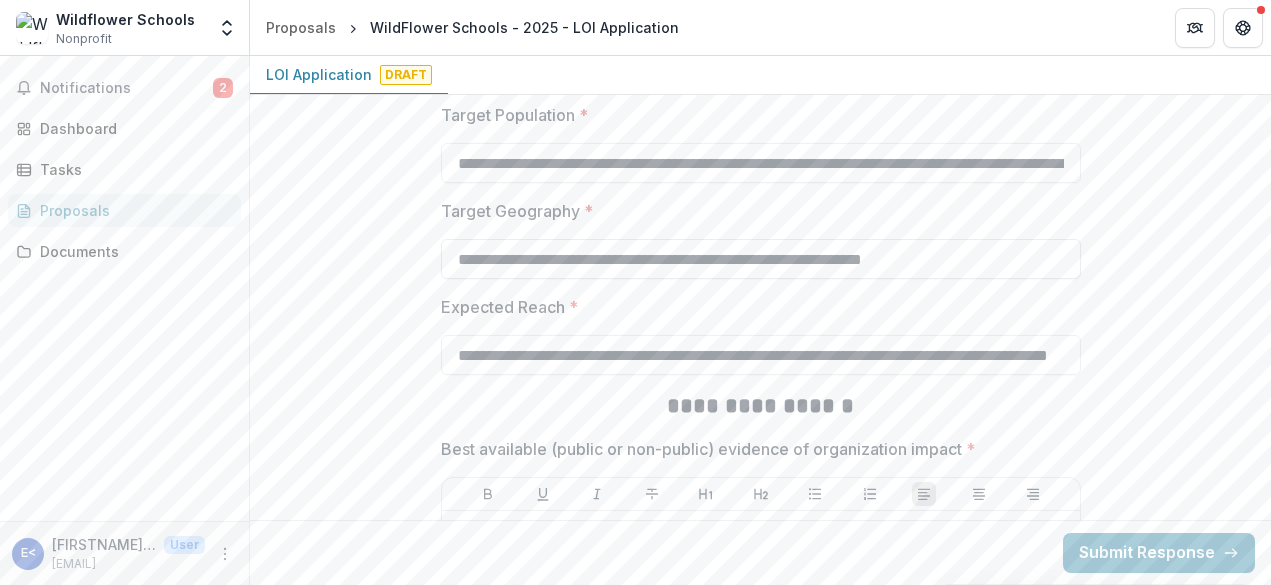 click on "**********" at bounding box center (761, 259) 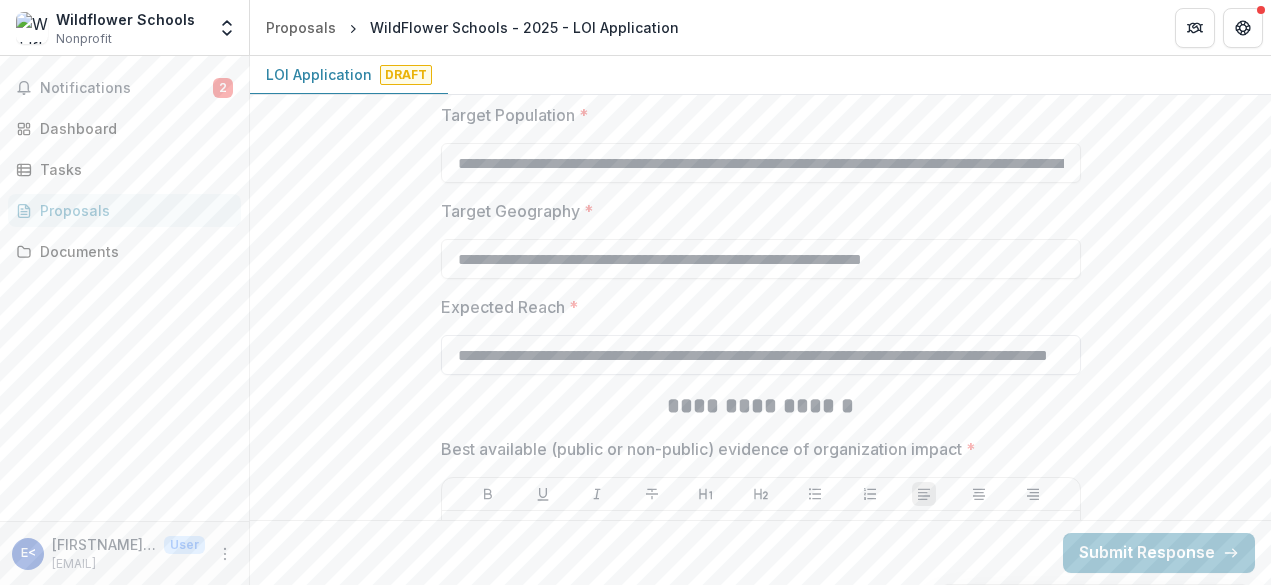 click on "**********" at bounding box center (761, 355) 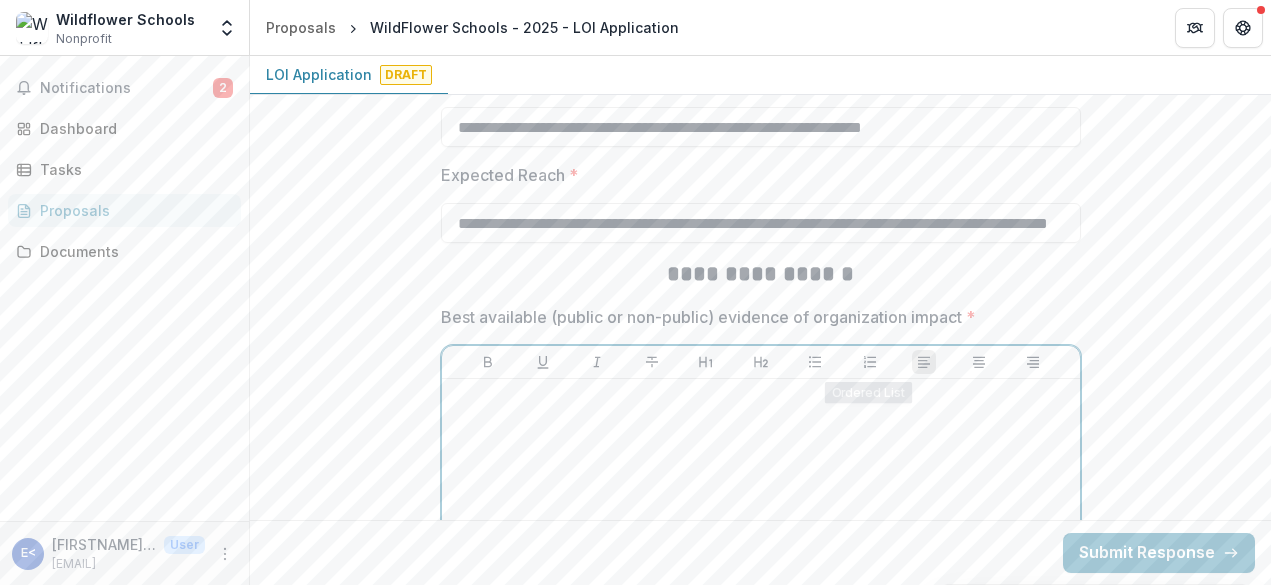 click at bounding box center (761, 537) 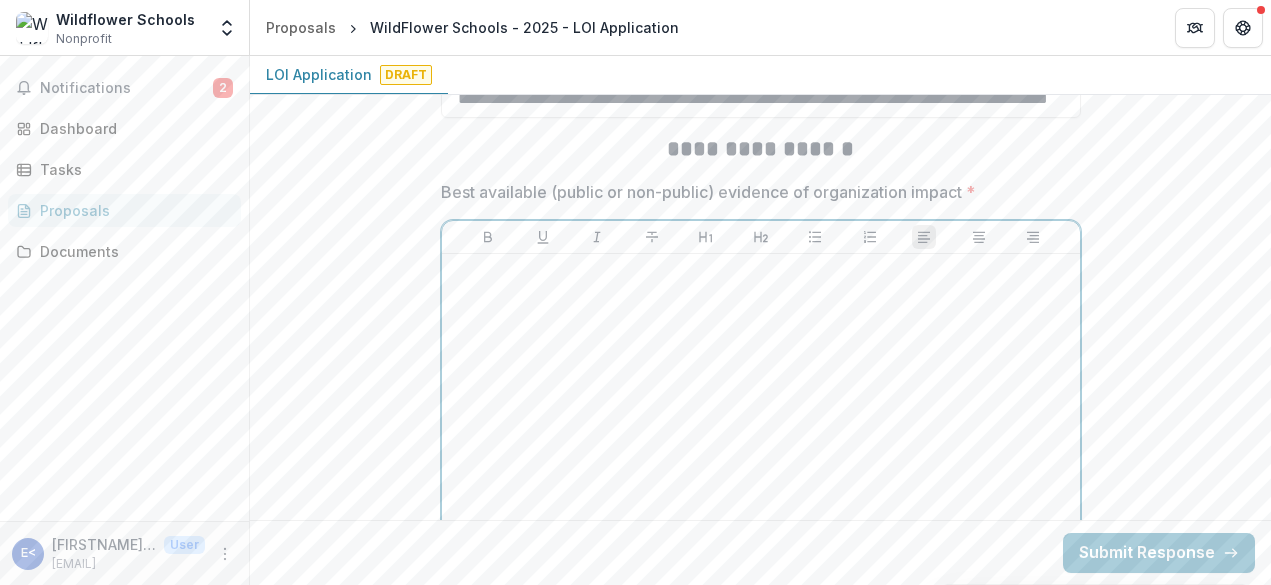 scroll, scrollTop: 7418, scrollLeft: 0, axis: vertical 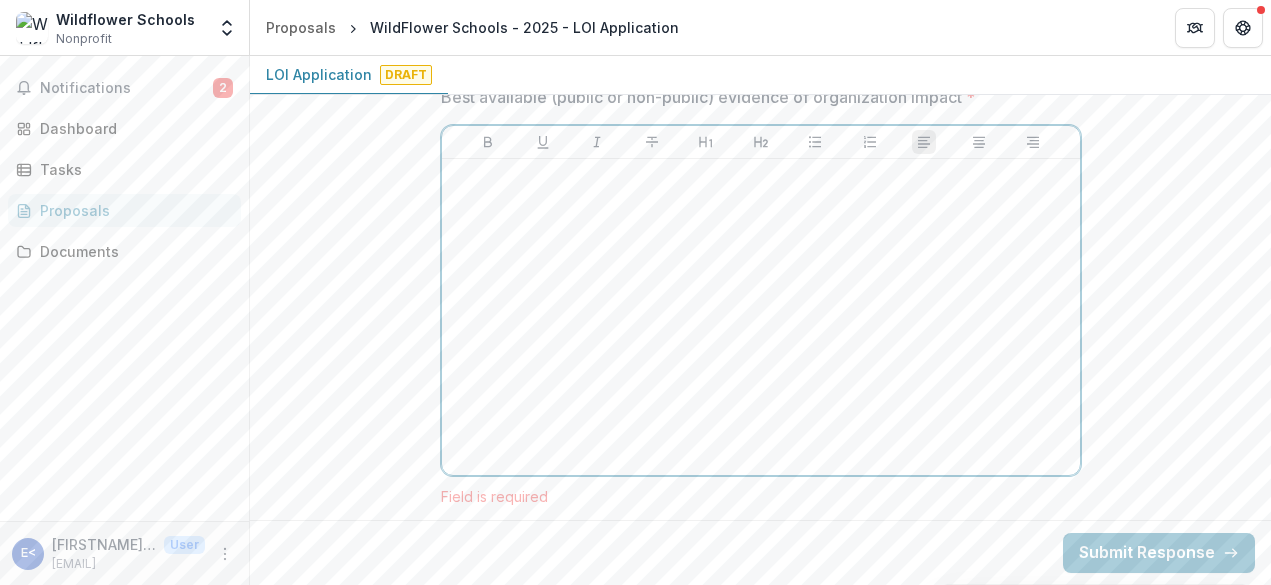 click at bounding box center [761, 317] 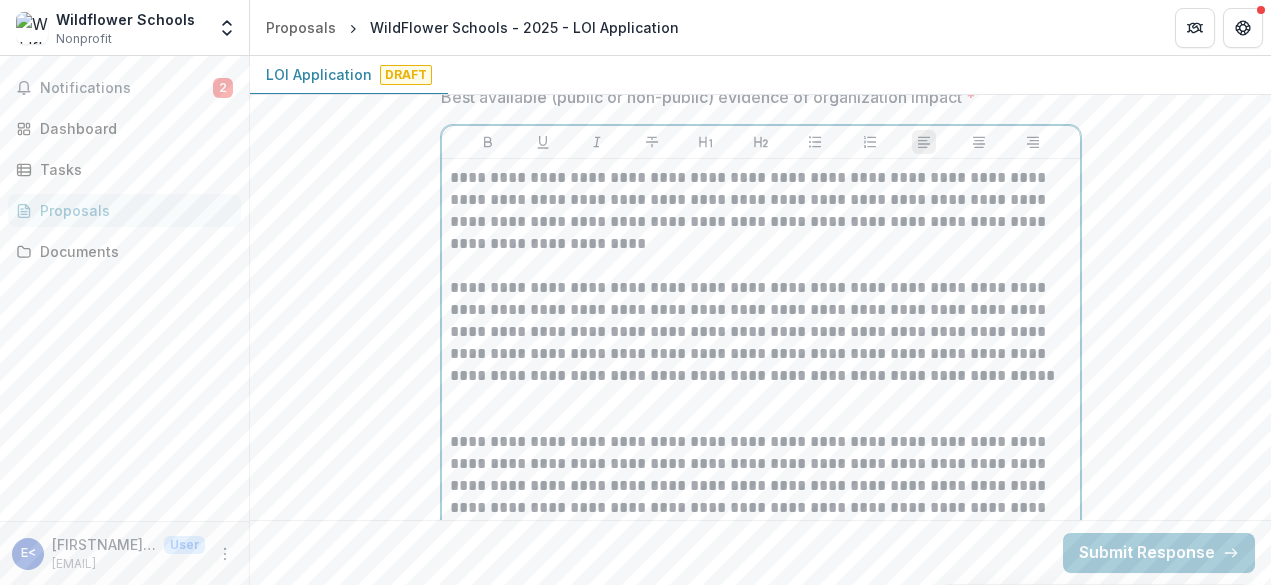 scroll, scrollTop: 9630, scrollLeft: 0, axis: vertical 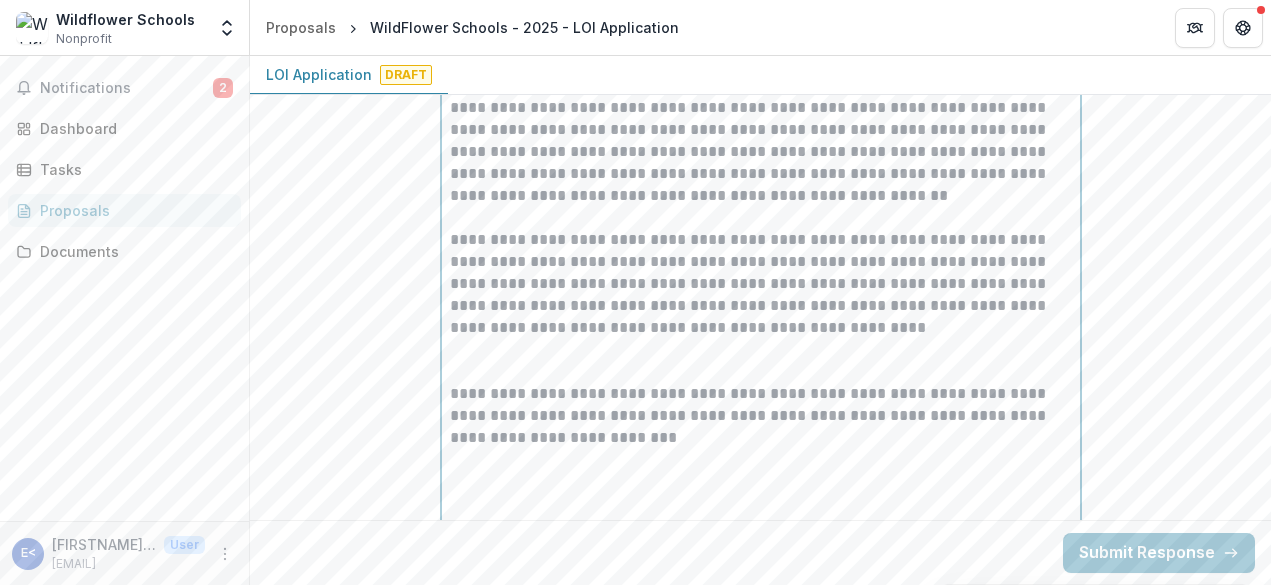 click at bounding box center [761, 471] 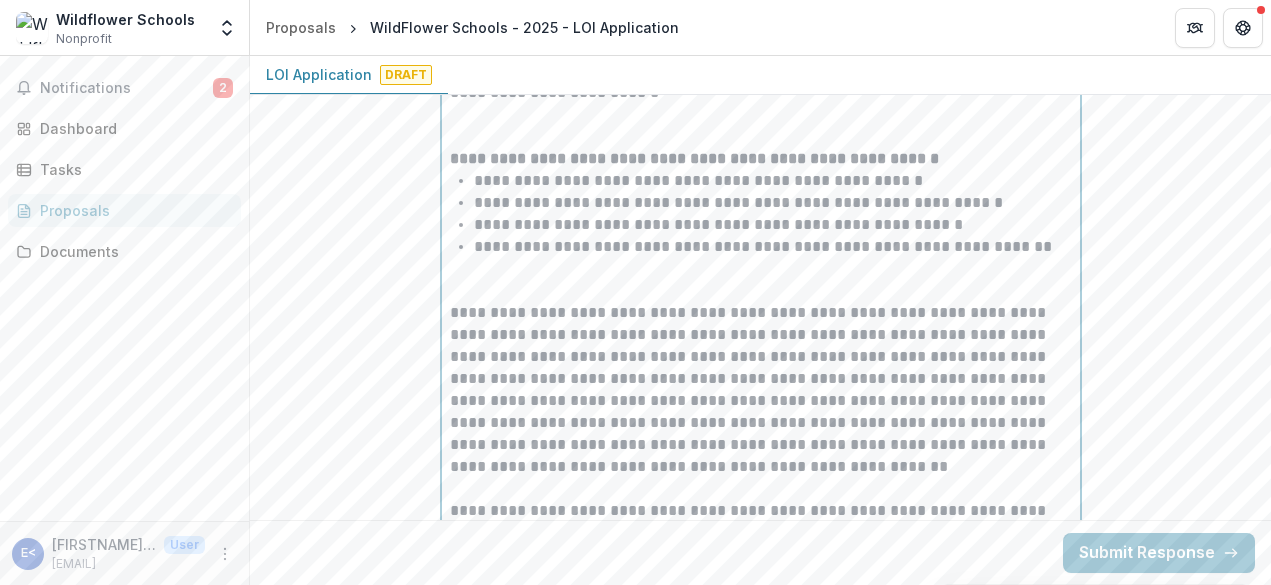 scroll, scrollTop: 9331, scrollLeft: 0, axis: vertical 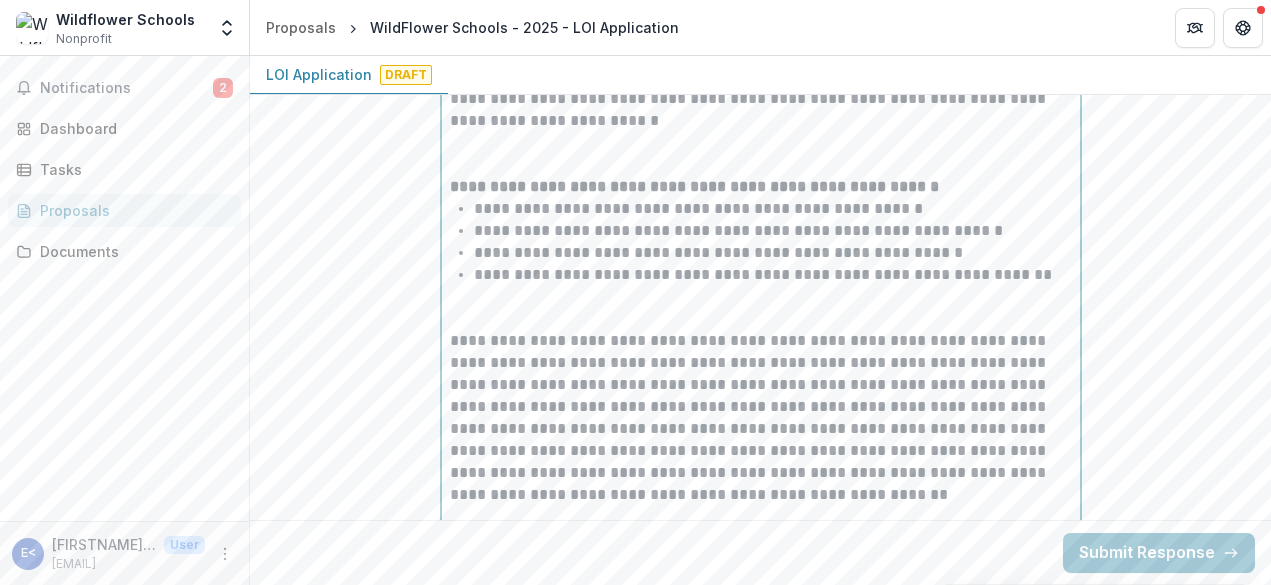 click at bounding box center (761, 308) 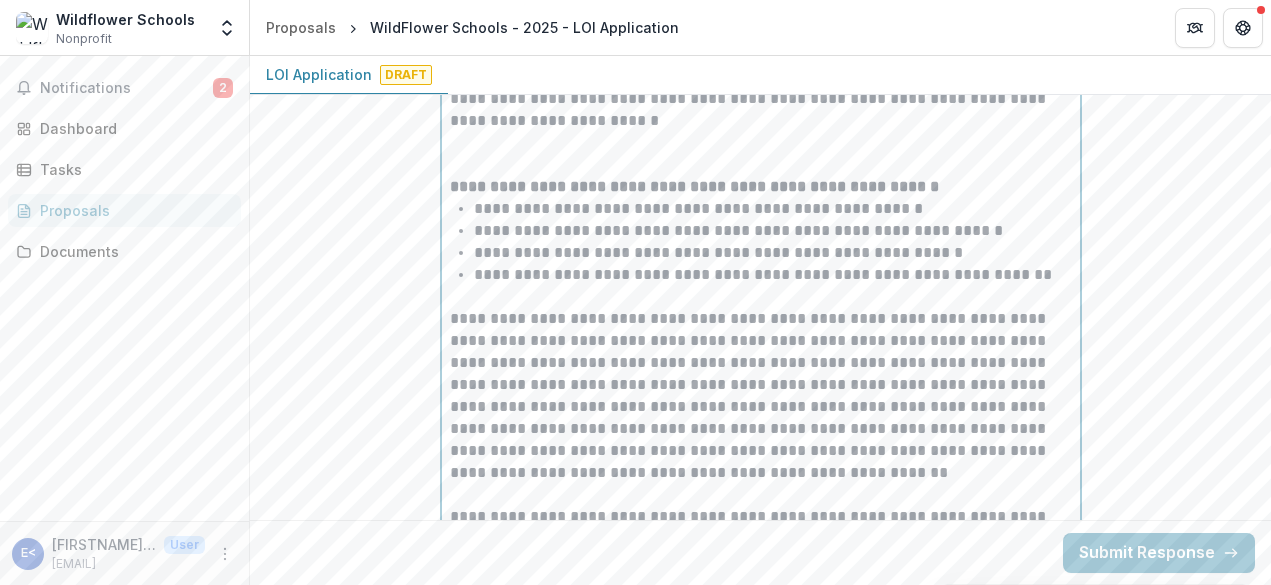 click at bounding box center [761, 154] 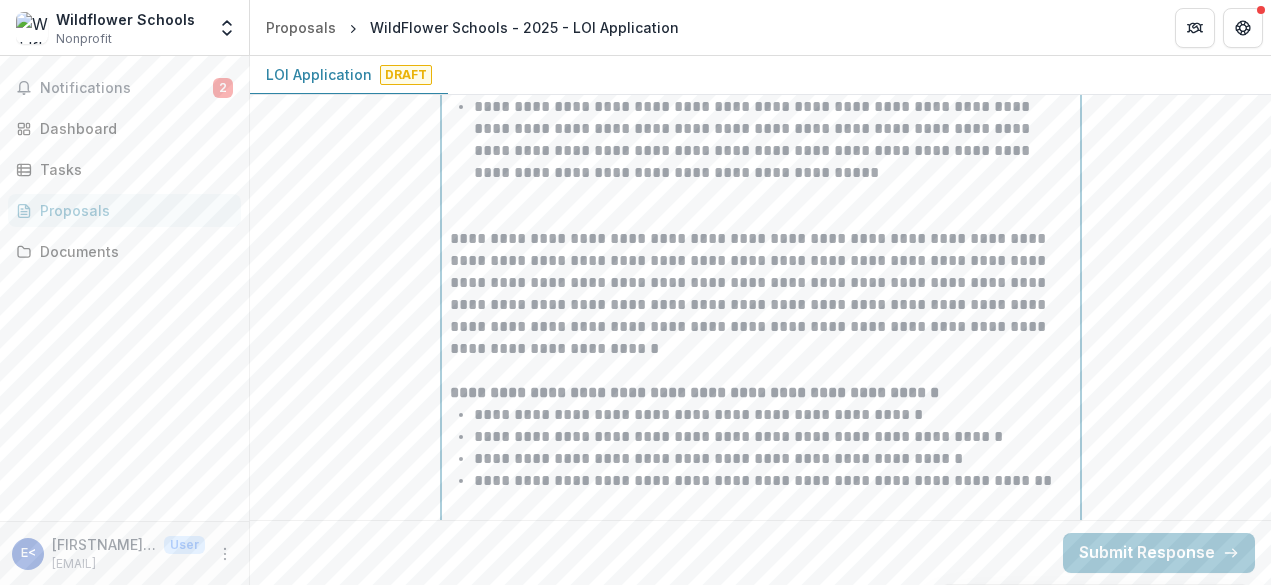 click at bounding box center [761, 206] 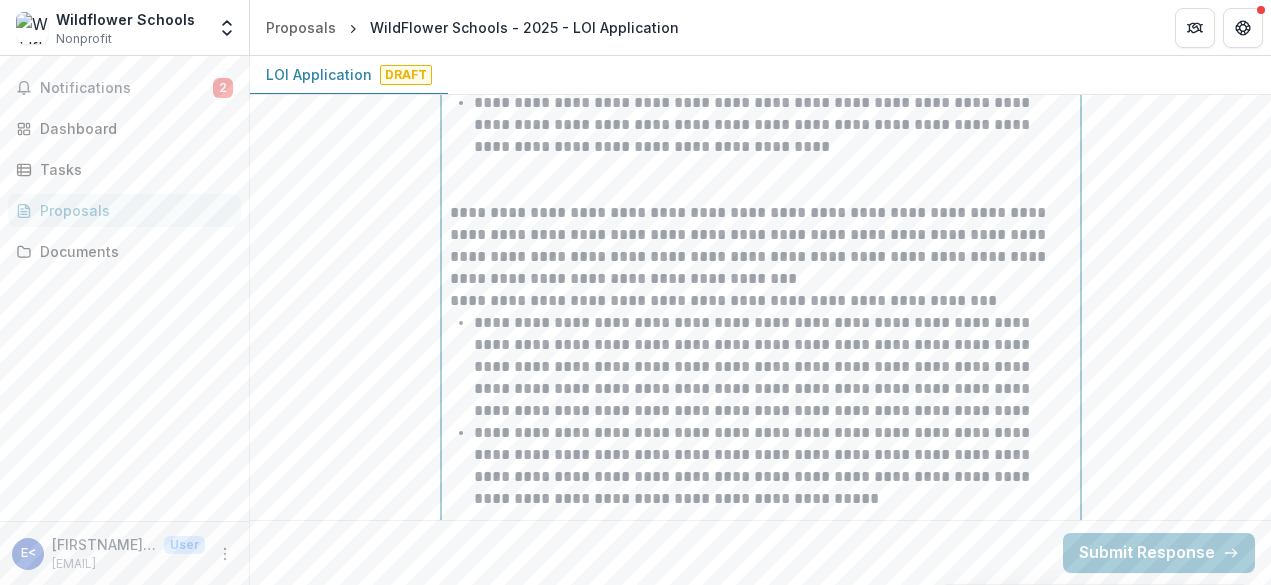 scroll, scrollTop: 8772, scrollLeft: 0, axis: vertical 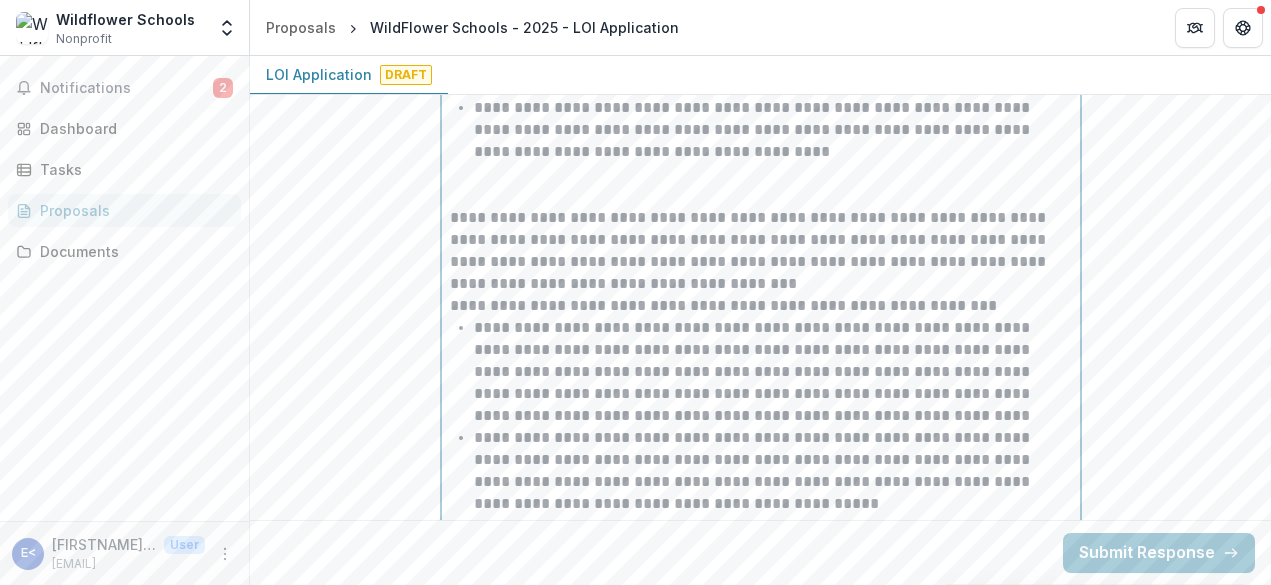 click at bounding box center [761, 185] 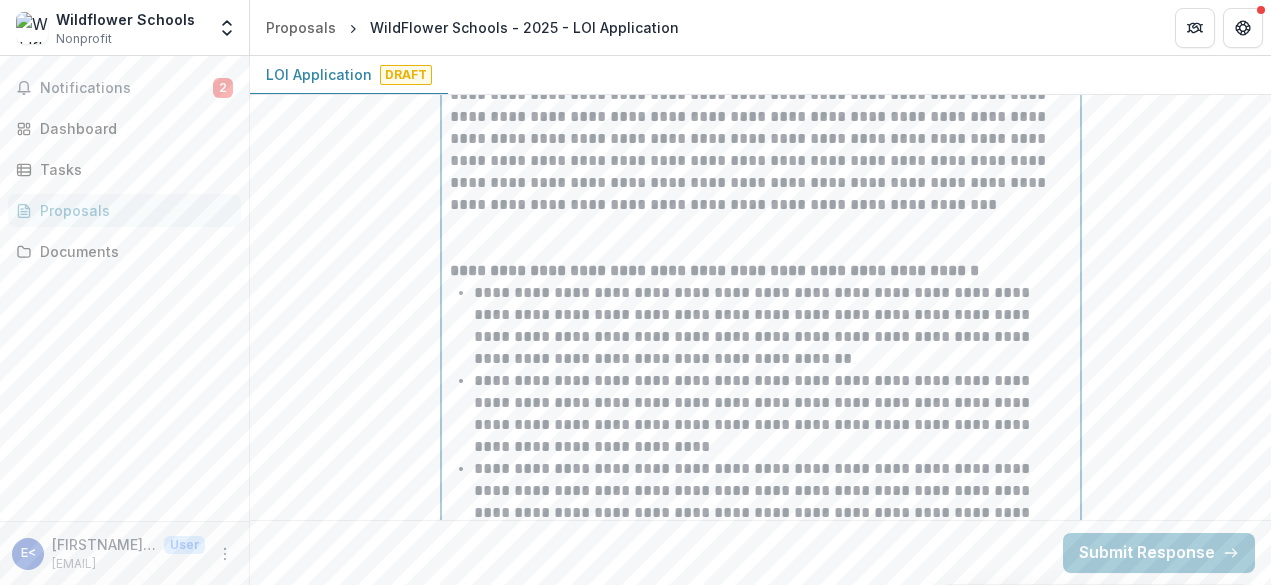 scroll, scrollTop: 8219, scrollLeft: 0, axis: vertical 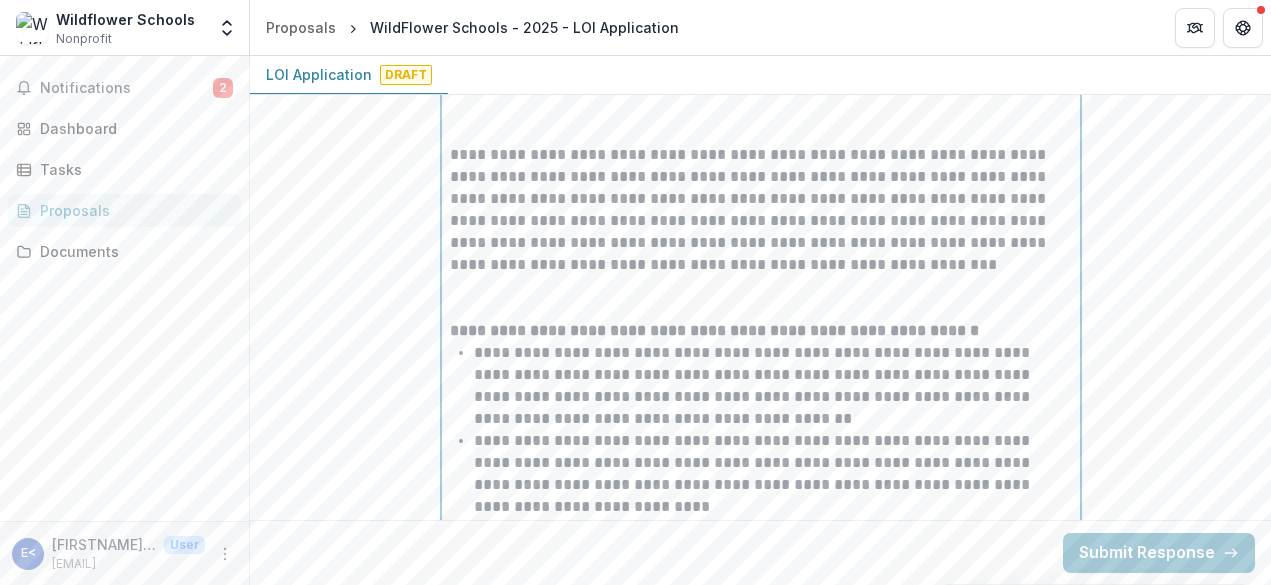 click at bounding box center (761, 298) 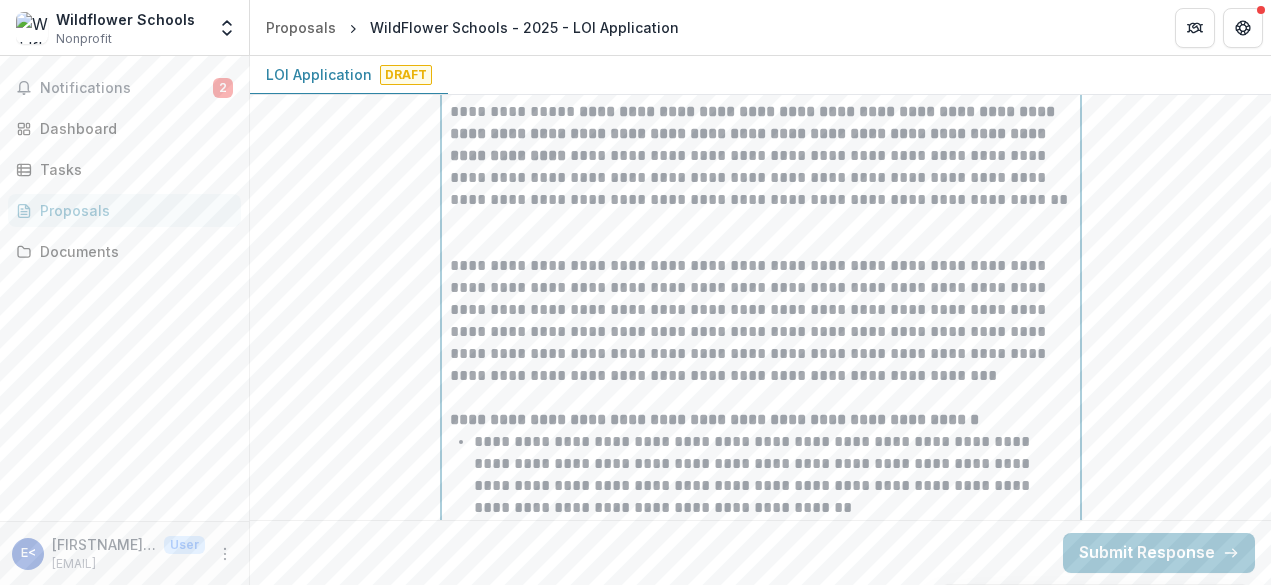 scroll, scrollTop: 8105, scrollLeft: 0, axis: vertical 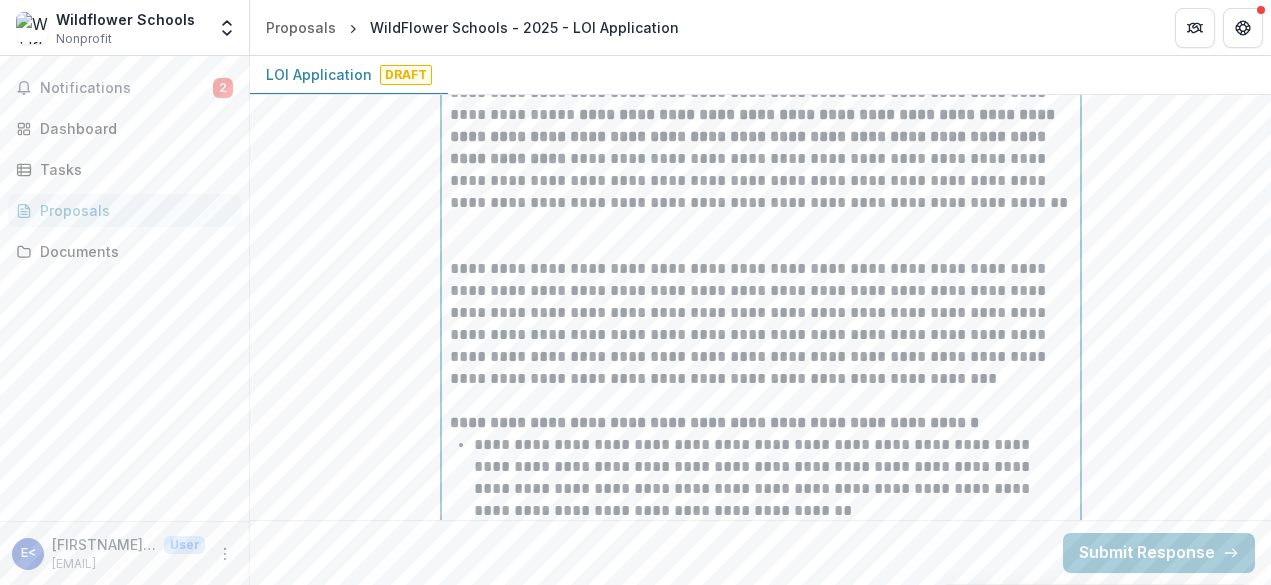 click at bounding box center (761, 236) 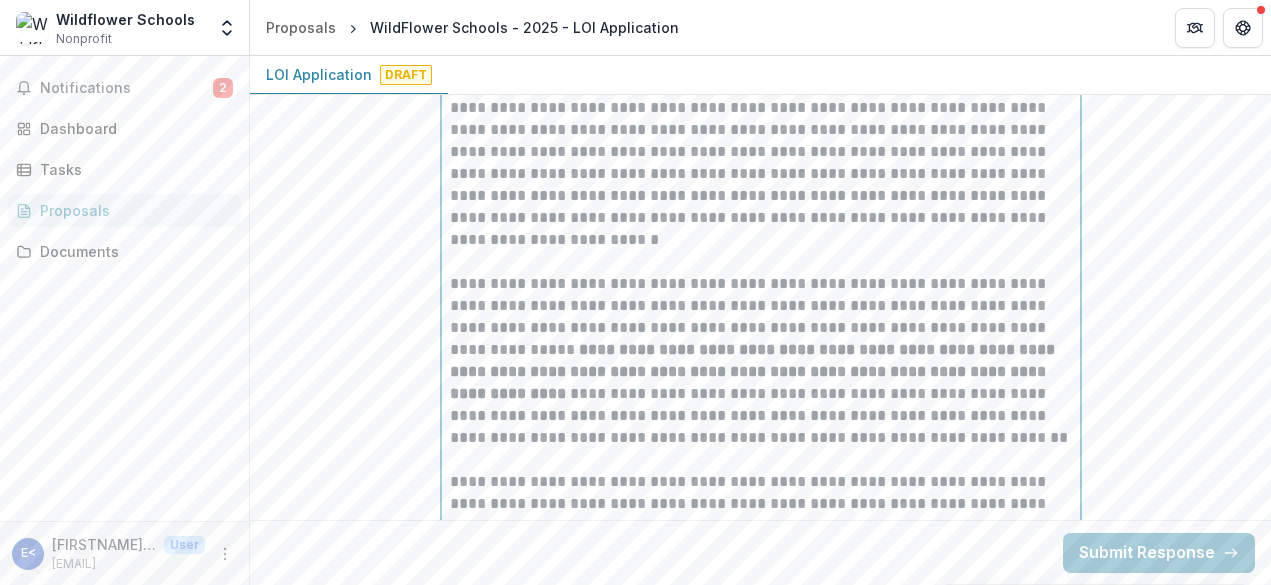 scroll, scrollTop: 7848, scrollLeft: 0, axis: vertical 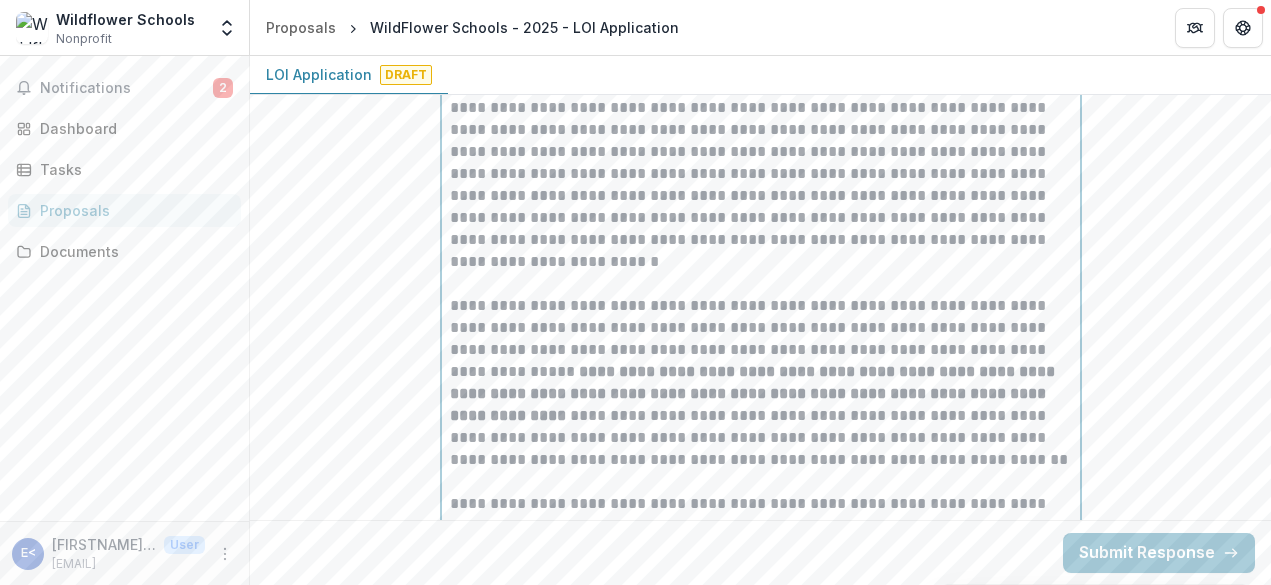 click on "**********" at bounding box center [761, 174] 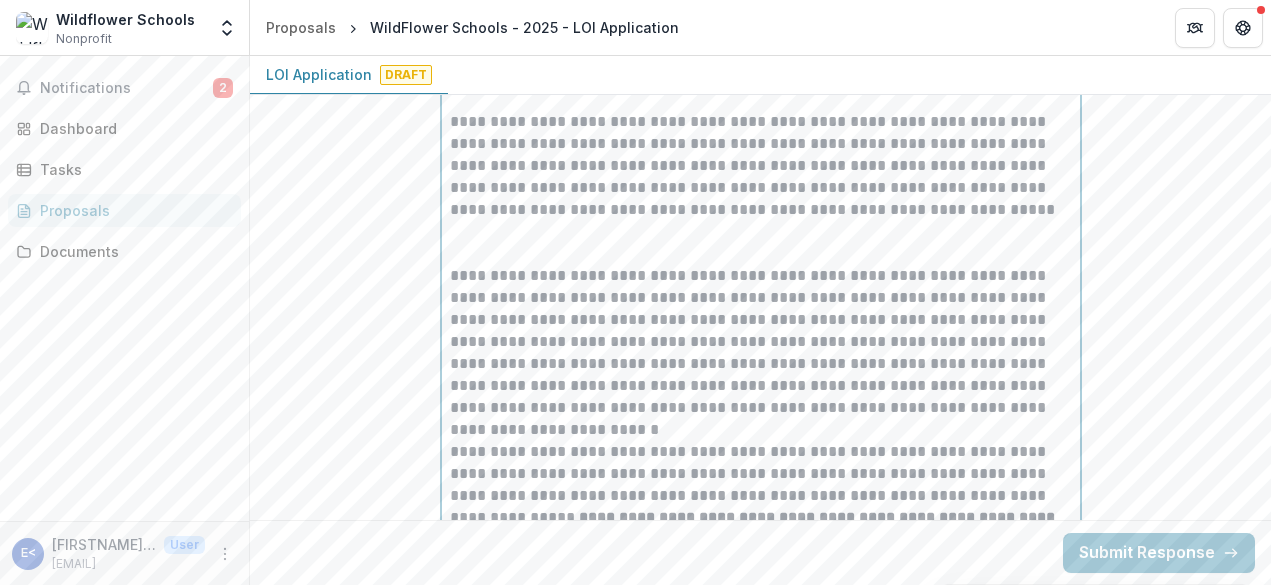 scroll, scrollTop: 7646, scrollLeft: 0, axis: vertical 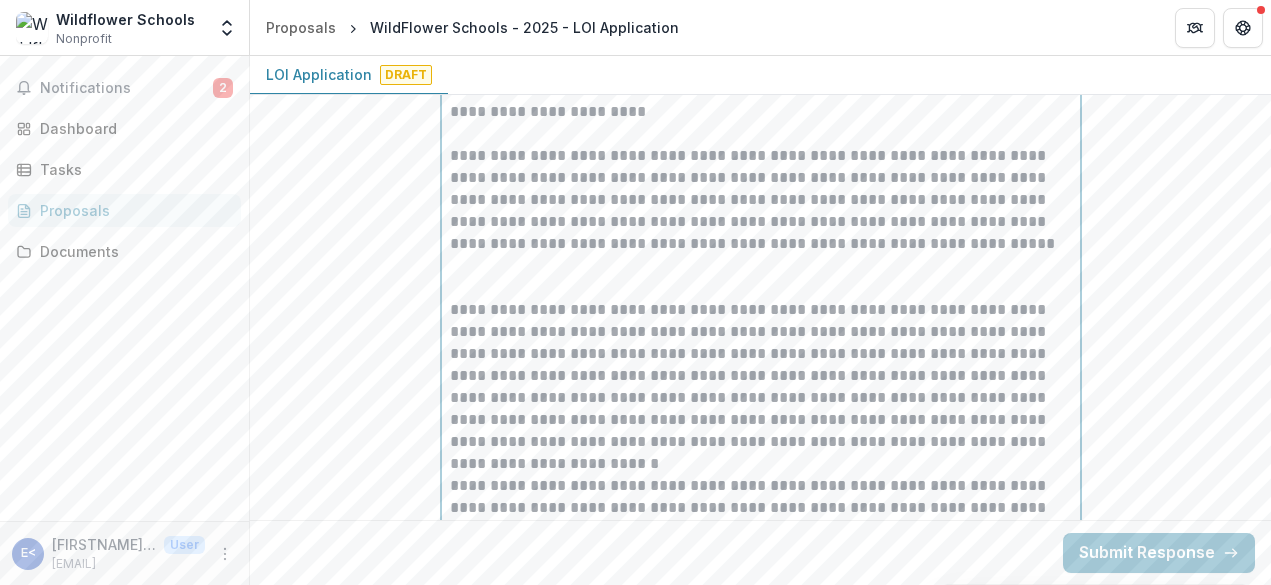 click at bounding box center (761, 277) 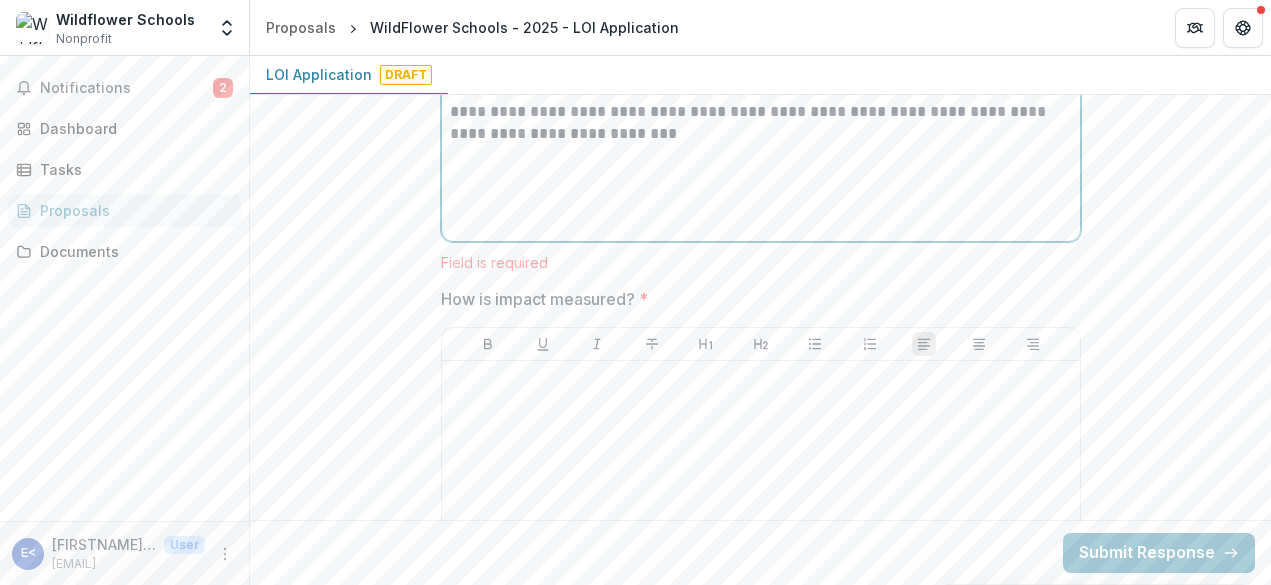 scroll, scrollTop: 9696, scrollLeft: 0, axis: vertical 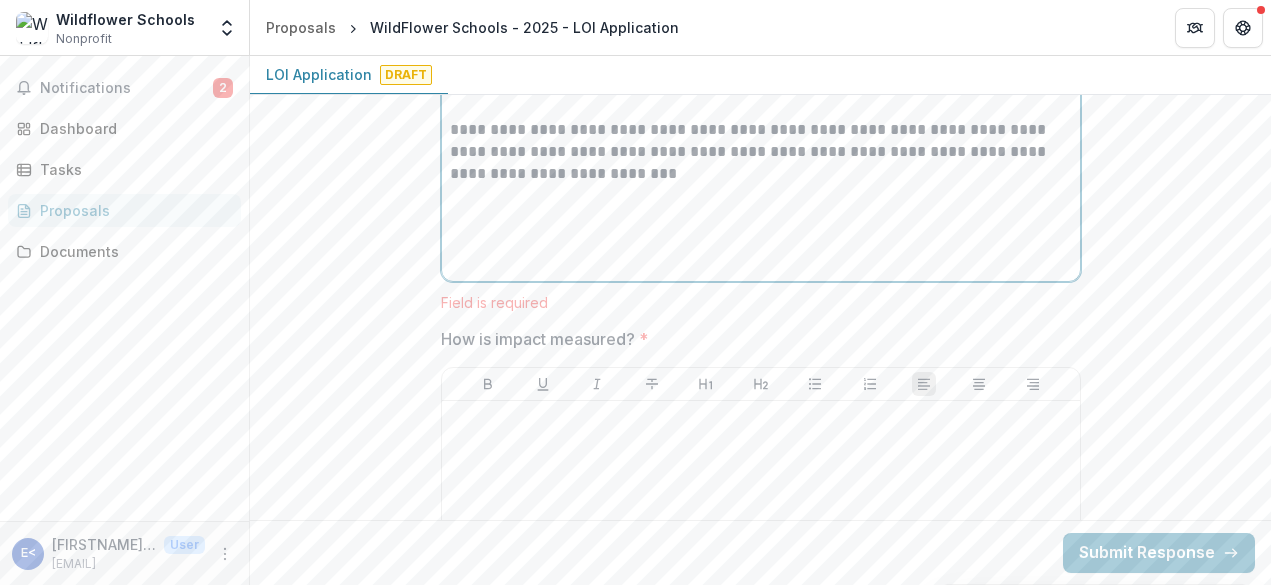 click at bounding box center (761, 262) 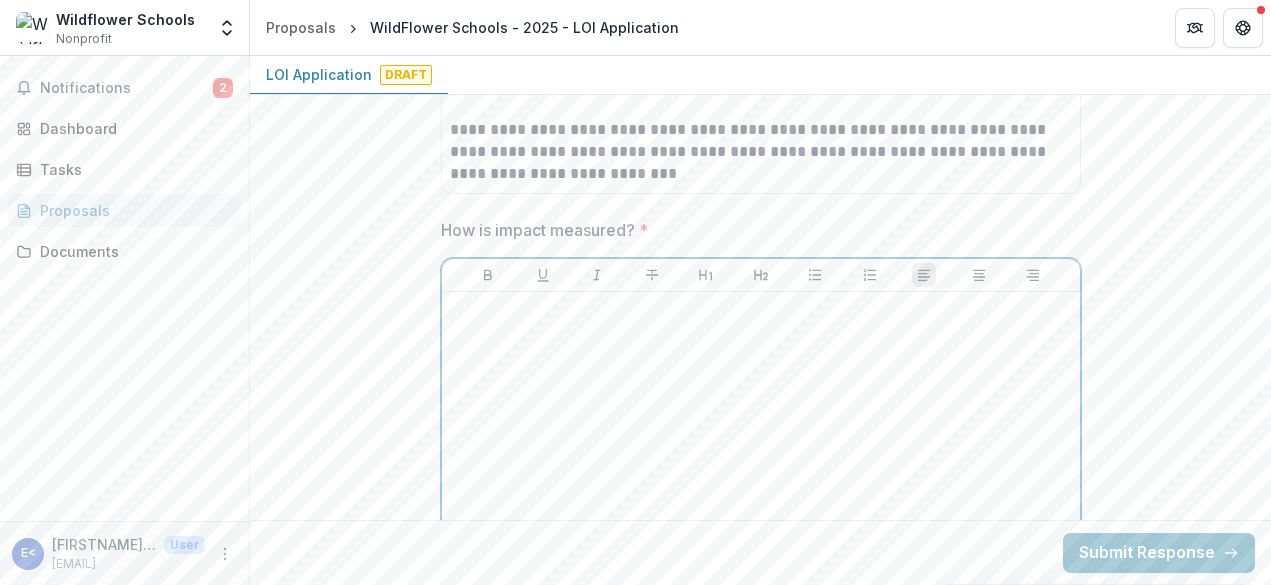 click at bounding box center [761, 450] 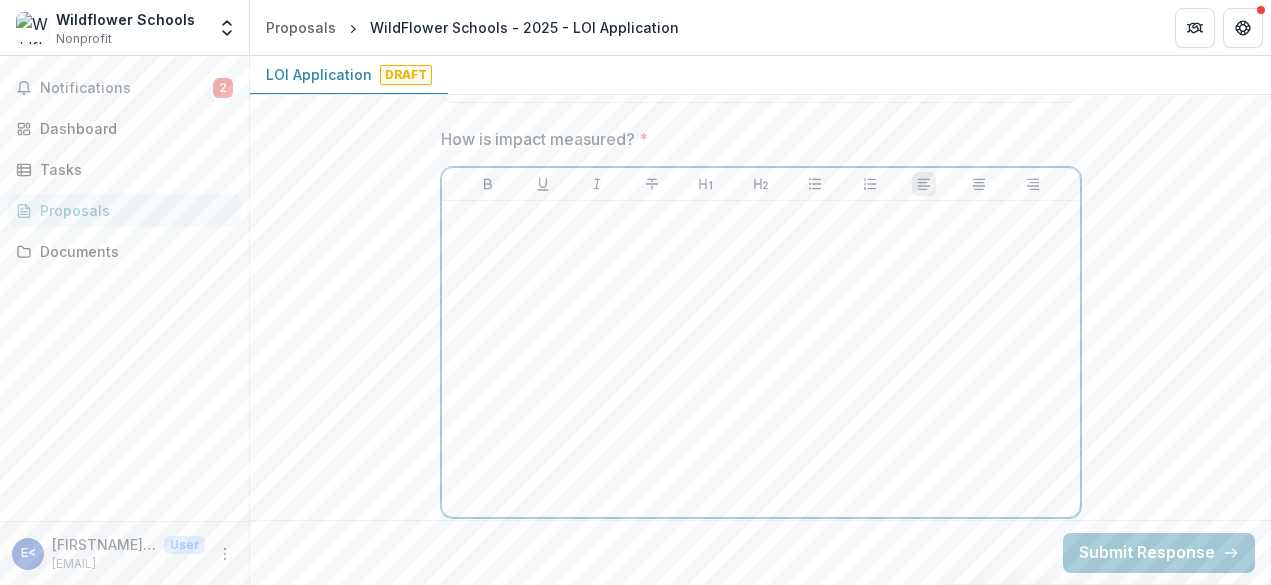 scroll, scrollTop: 9800, scrollLeft: 0, axis: vertical 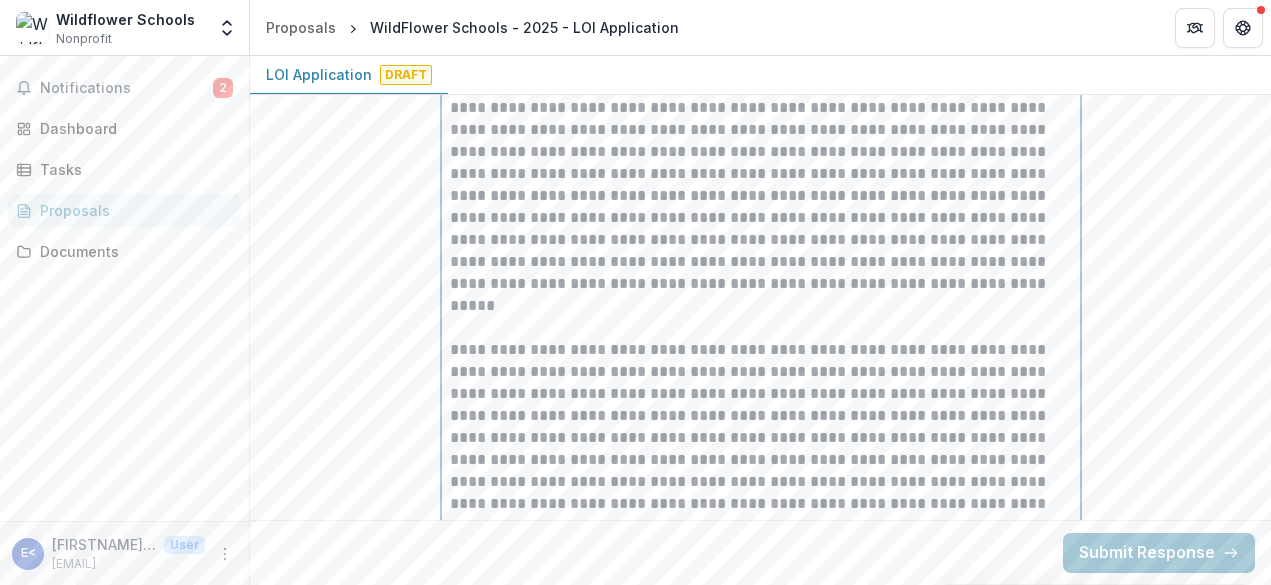 click at bounding box center (761, 317) 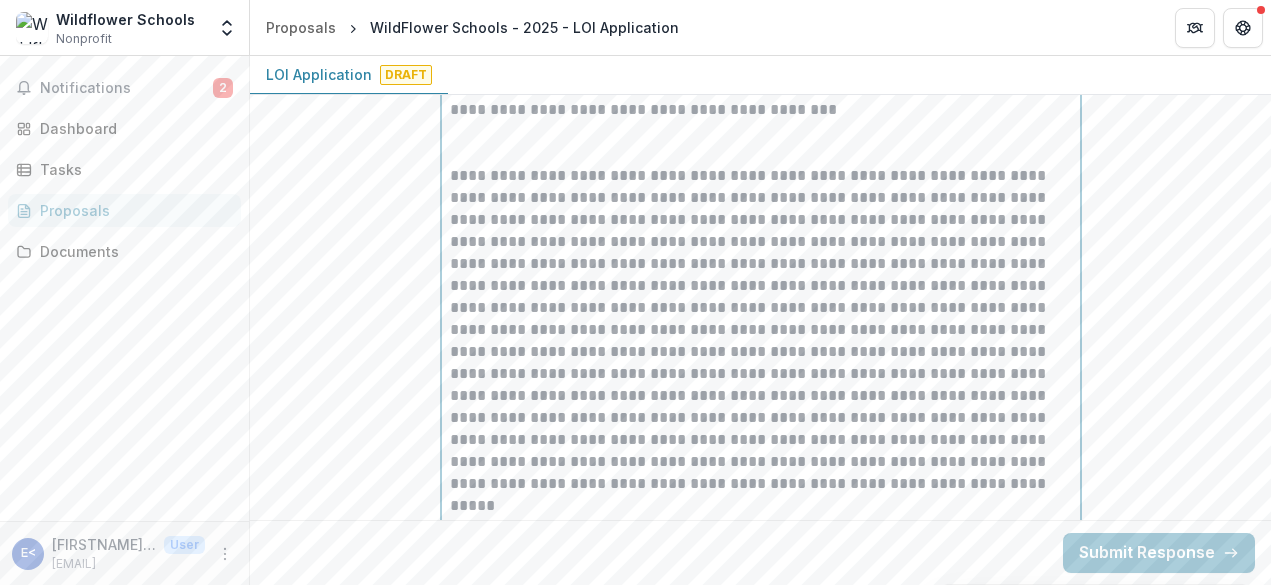 scroll, scrollTop: 10118, scrollLeft: 0, axis: vertical 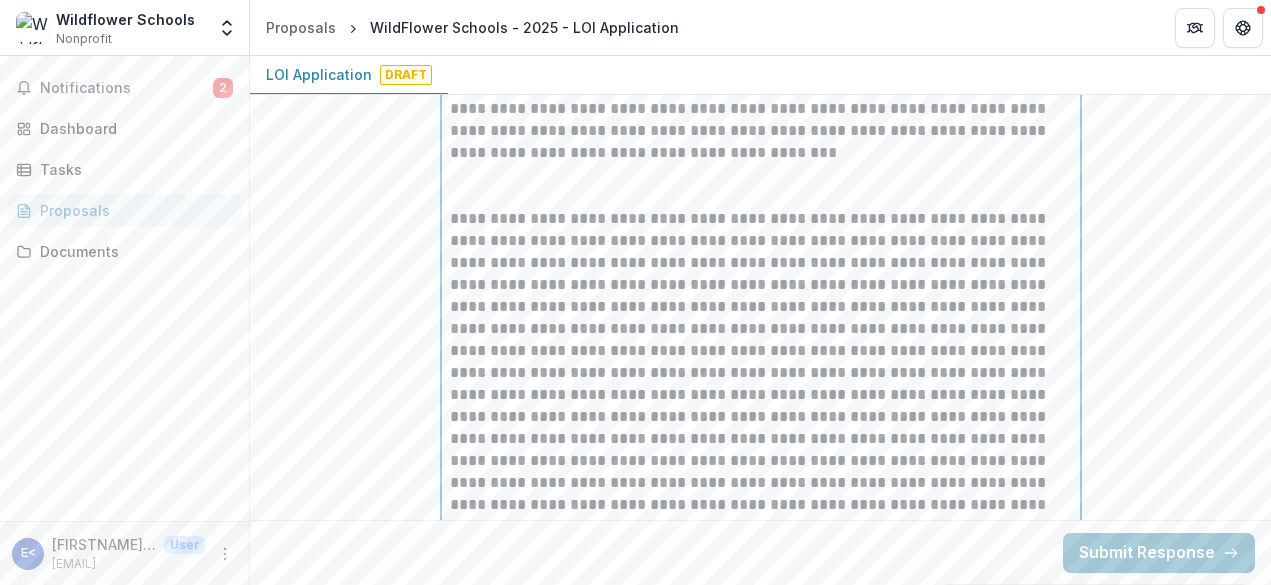 click at bounding box center (761, 186) 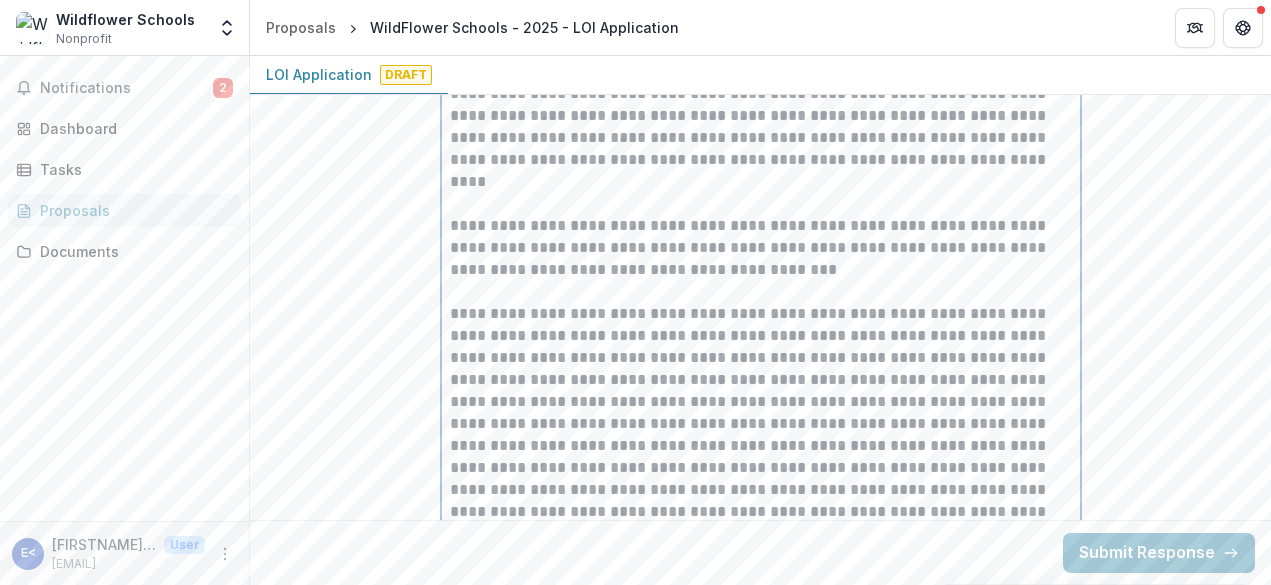 scroll, scrollTop: 9986, scrollLeft: 0, axis: vertical 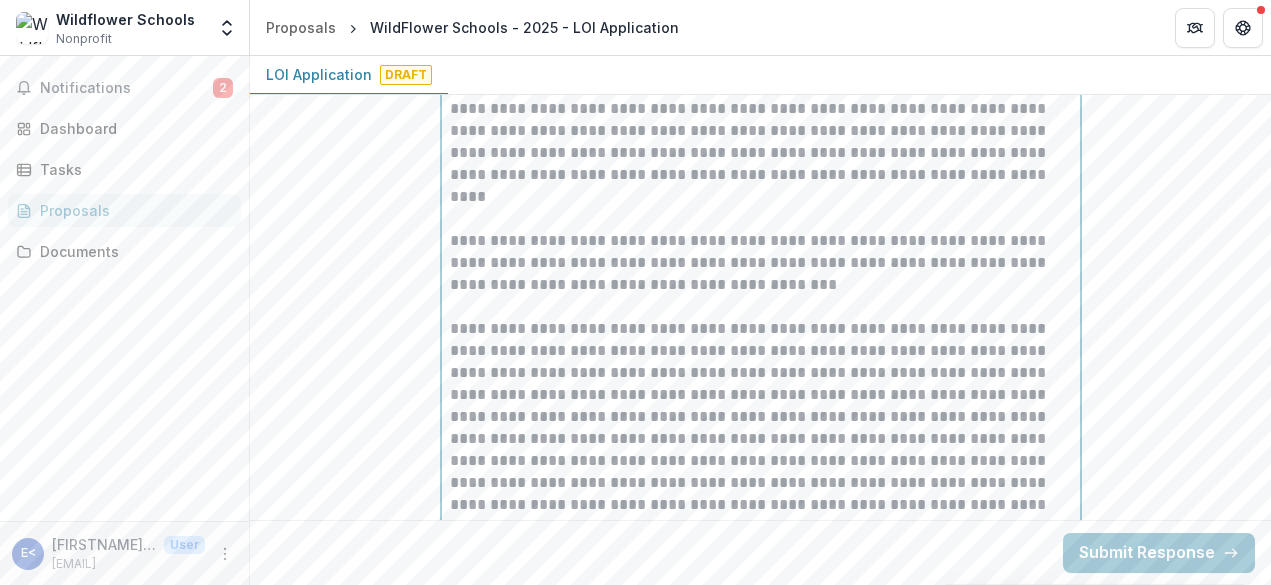 click at bounding box center [761, 208] 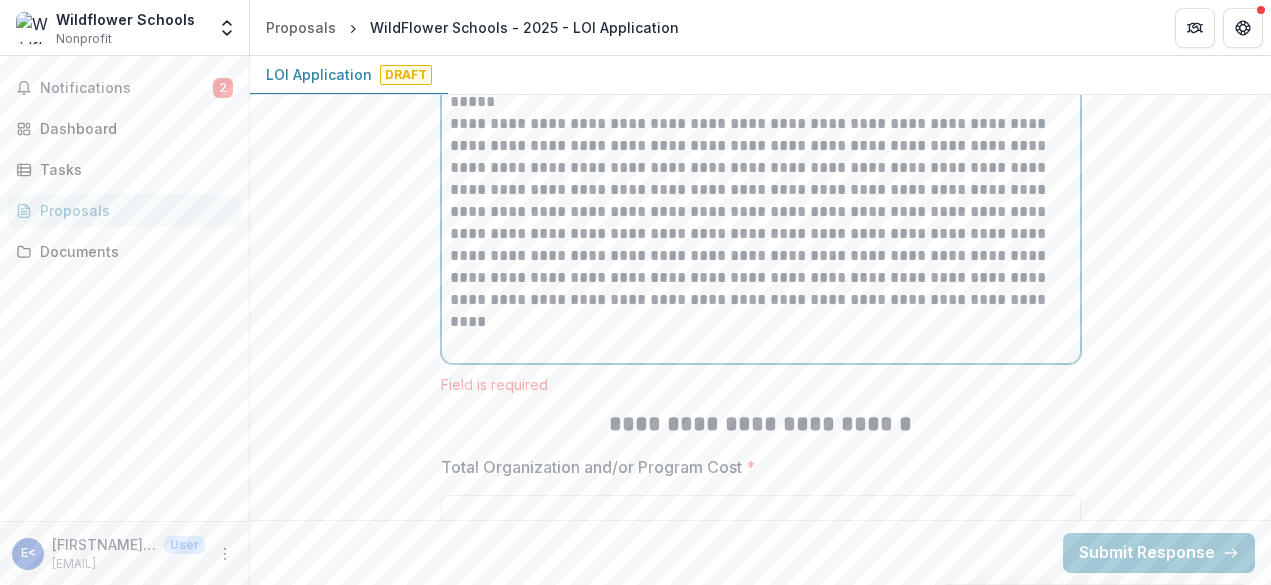 scroll, scrollTop: 10556, scrollLeft: 0, axis: vertical 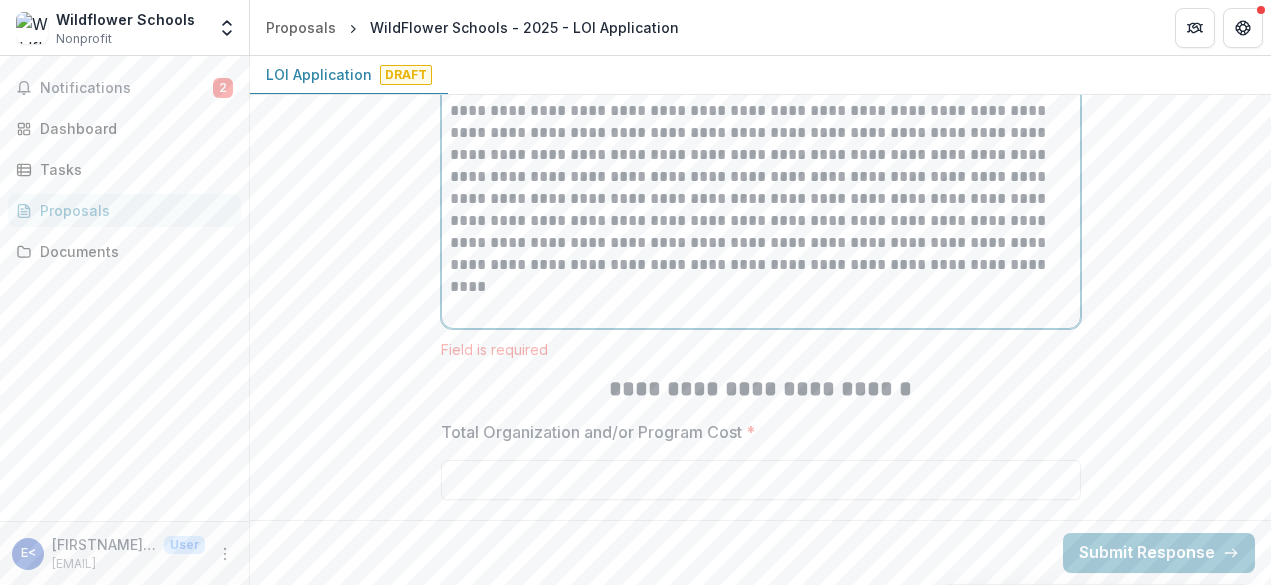 click at bounding box center (761, 298) 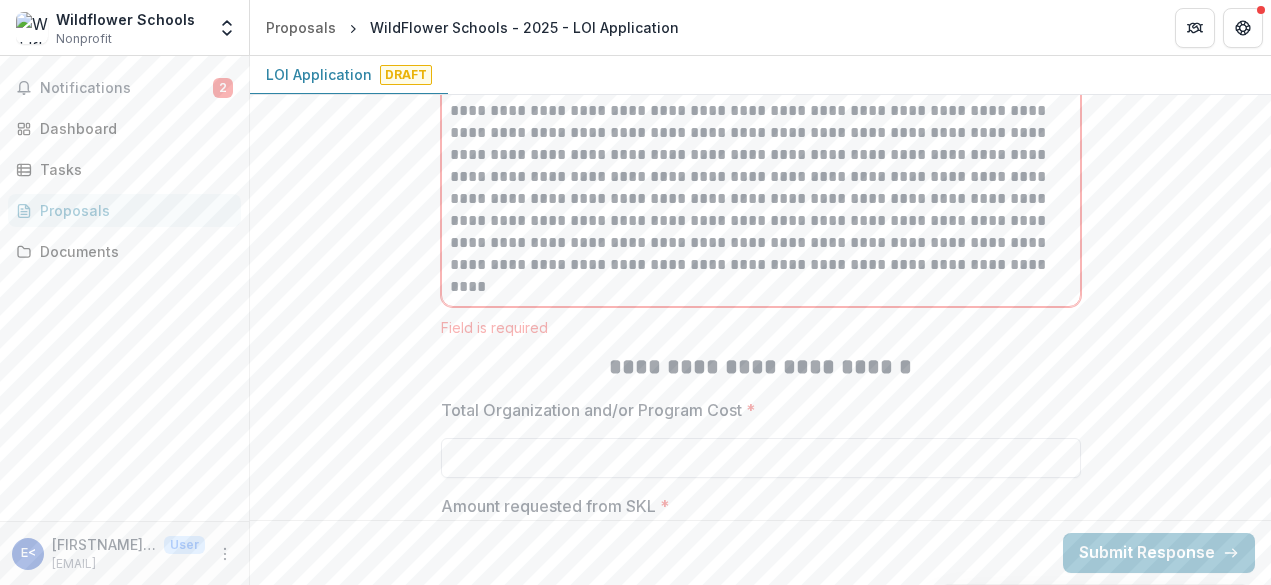 click on "**********" at bounding box center [761, -3445] 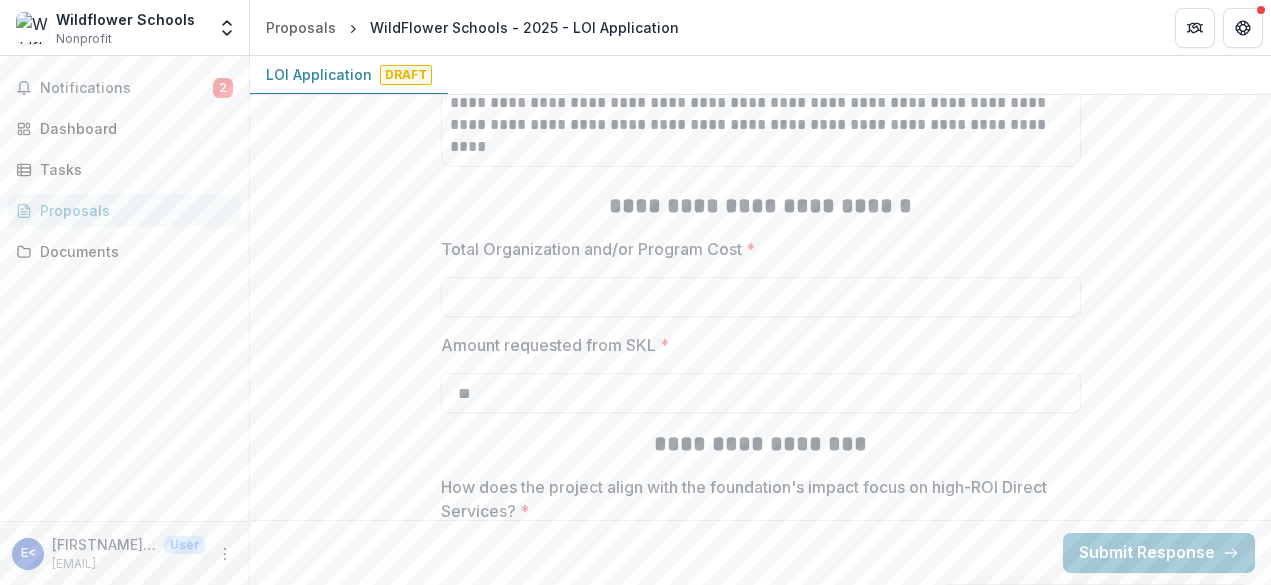 scroll, scrollTop: 10699, scrollLeft: 0, axis: vertical 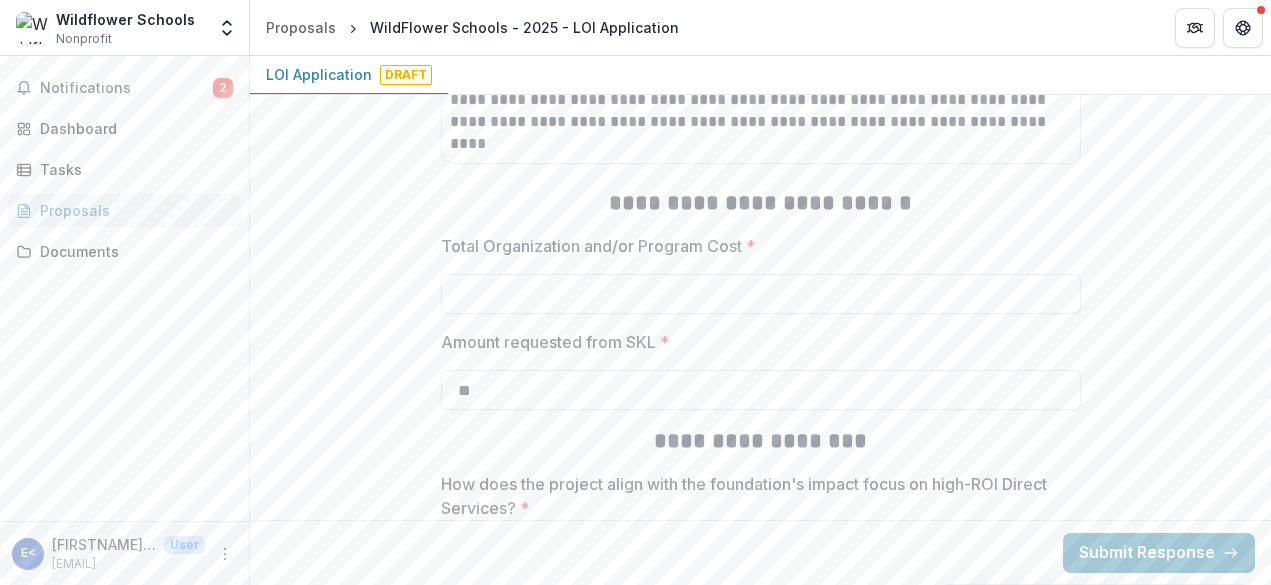 paste on "**********" 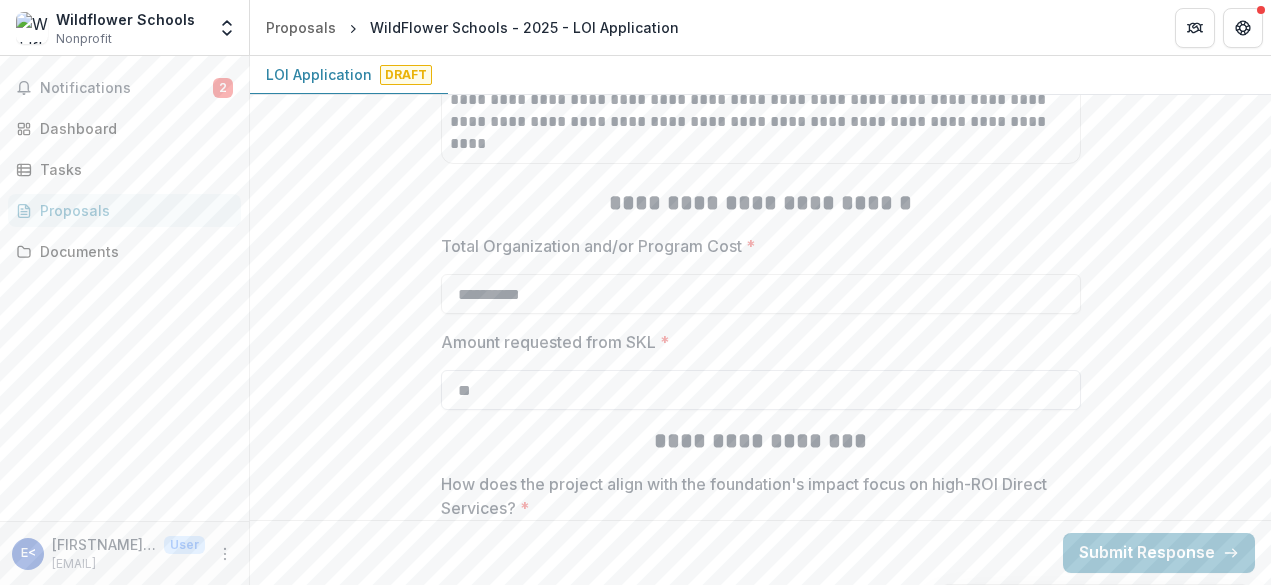 type on "**********" 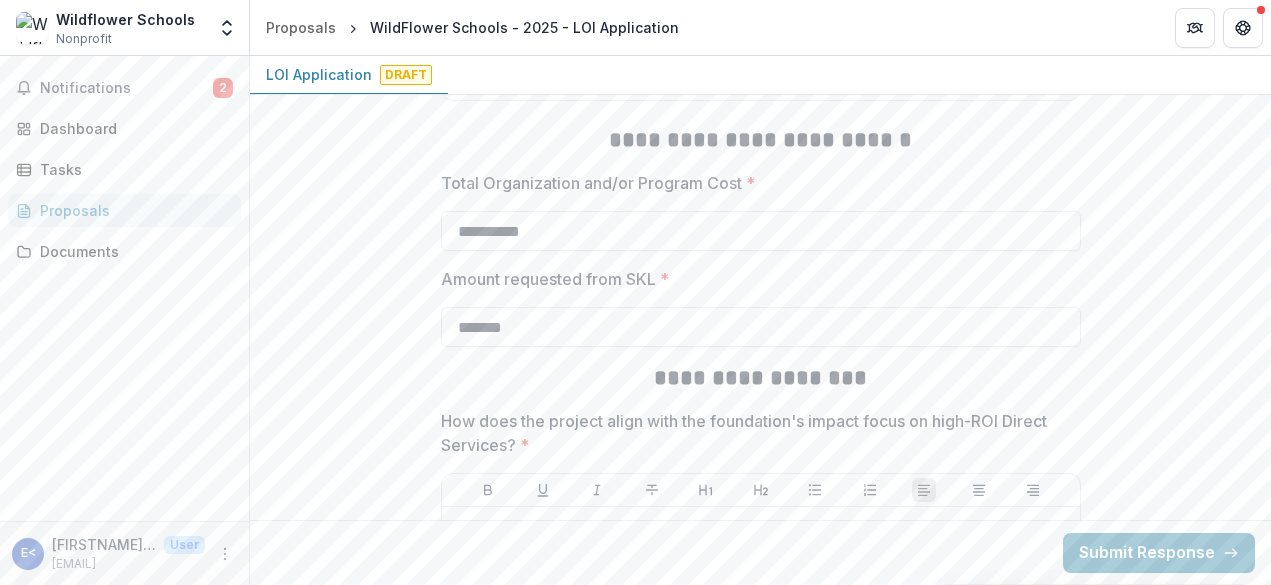 scroll, scrollTop: 10769, scrollLeft: 0, axis: vertical 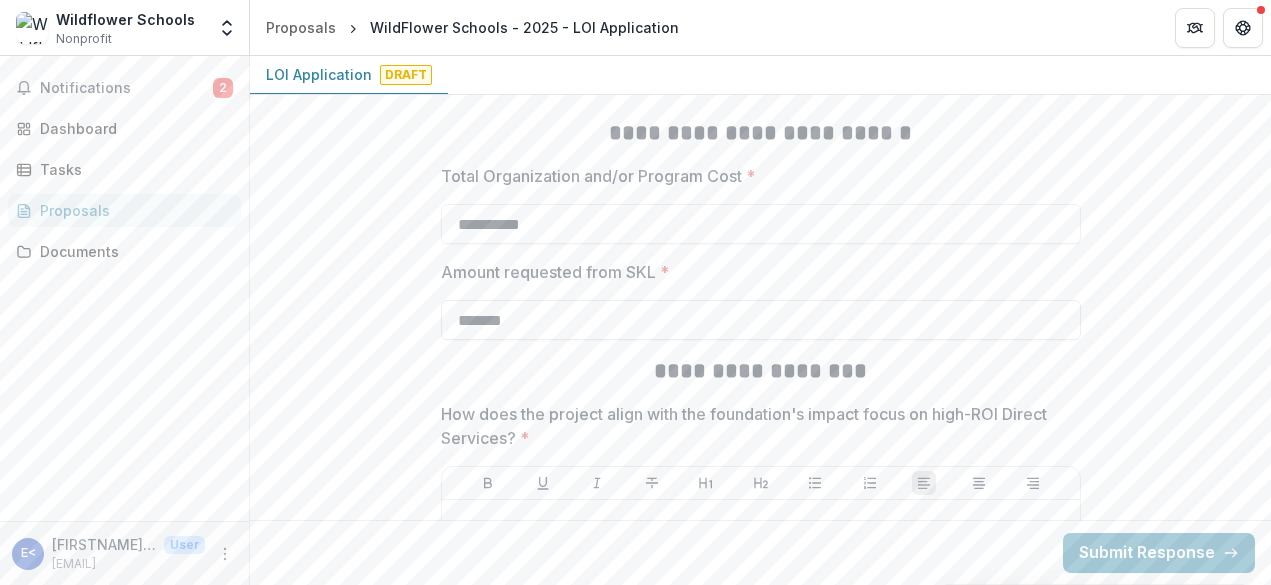 drag, startPoint x: 467, startPoint y: 321, endPoint x: 482, endPoint y: 321, distance: 15 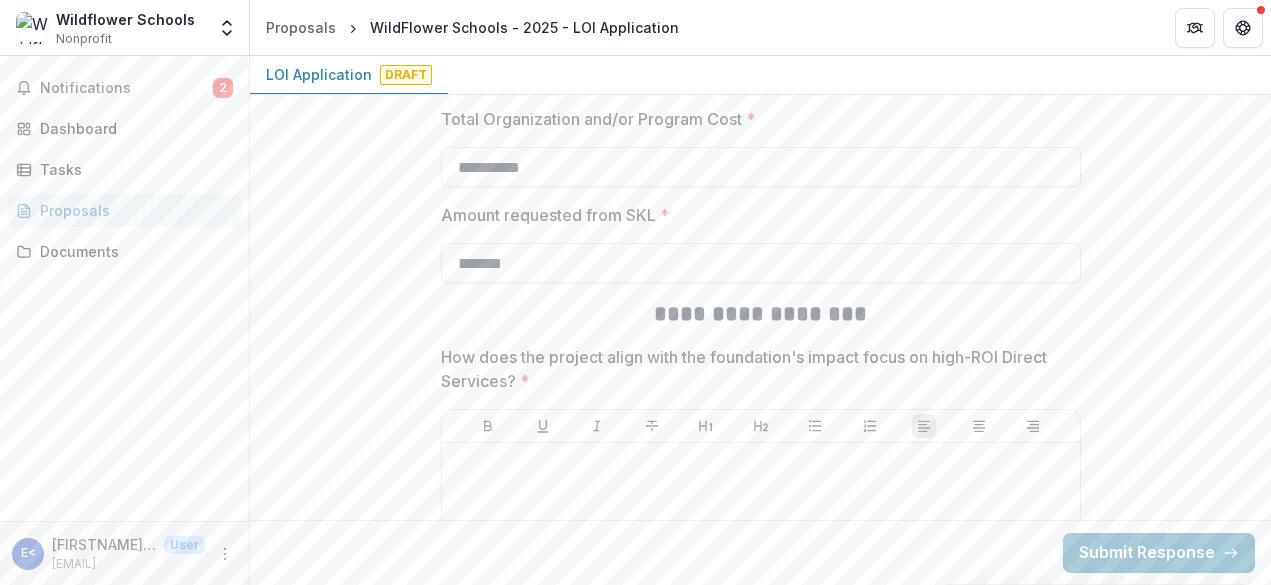 scroll, scrollTop: 10831, scrollLeft: 0, axis: vertical 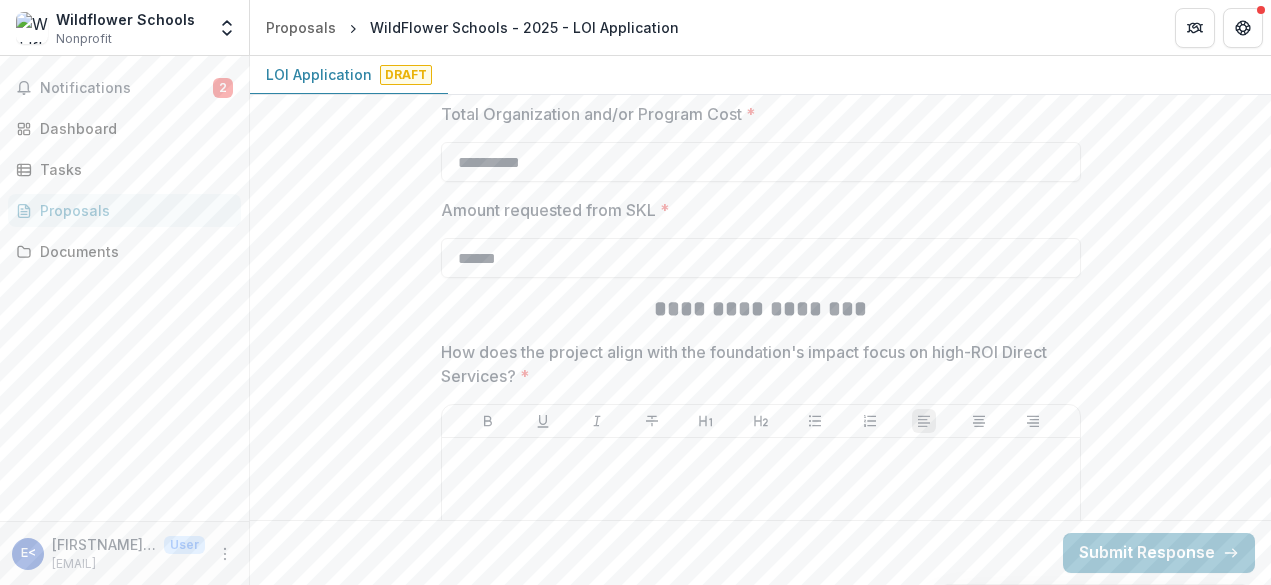 type on "*******" 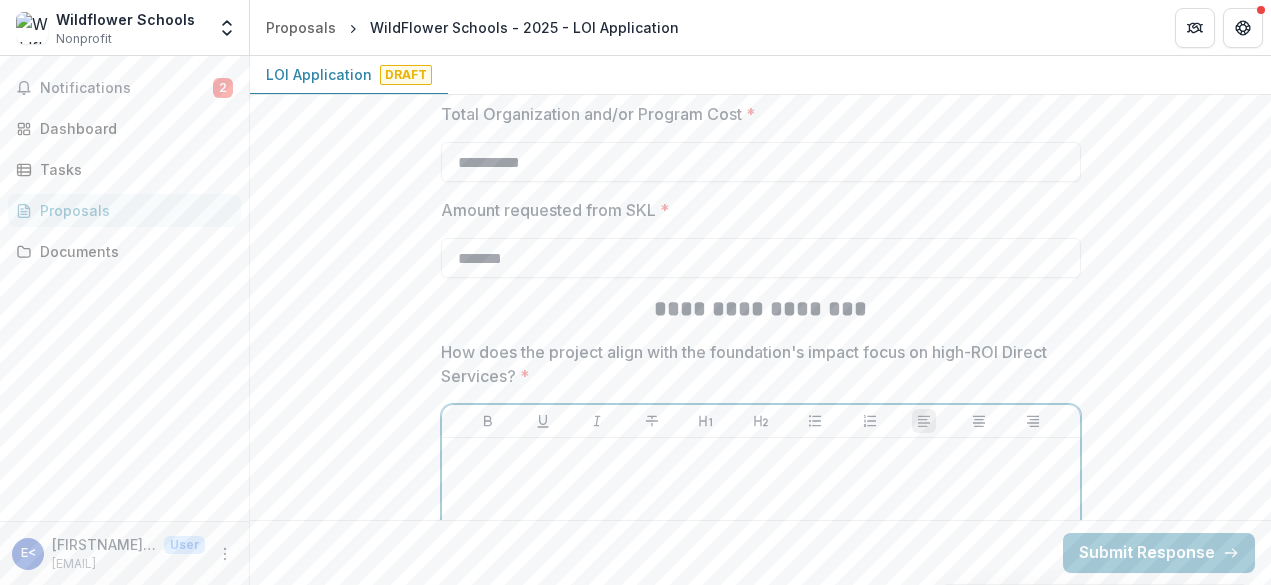 click at bounding box center (761, 596) 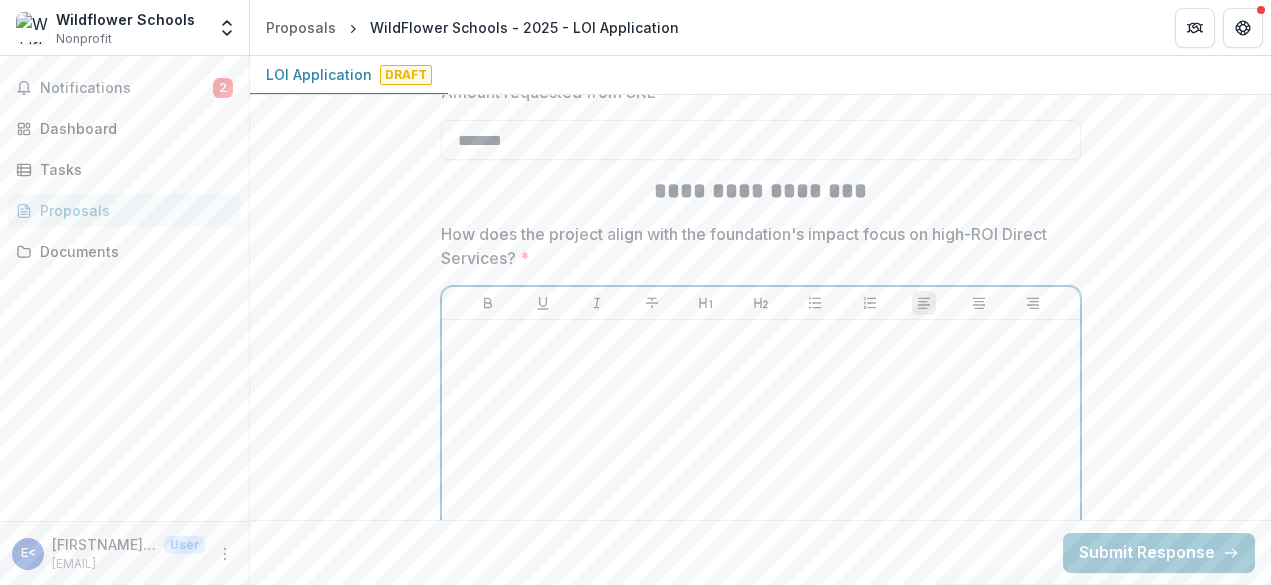 scroll, scrollTop: 10964, scrollLeft: 0, axis: vertical 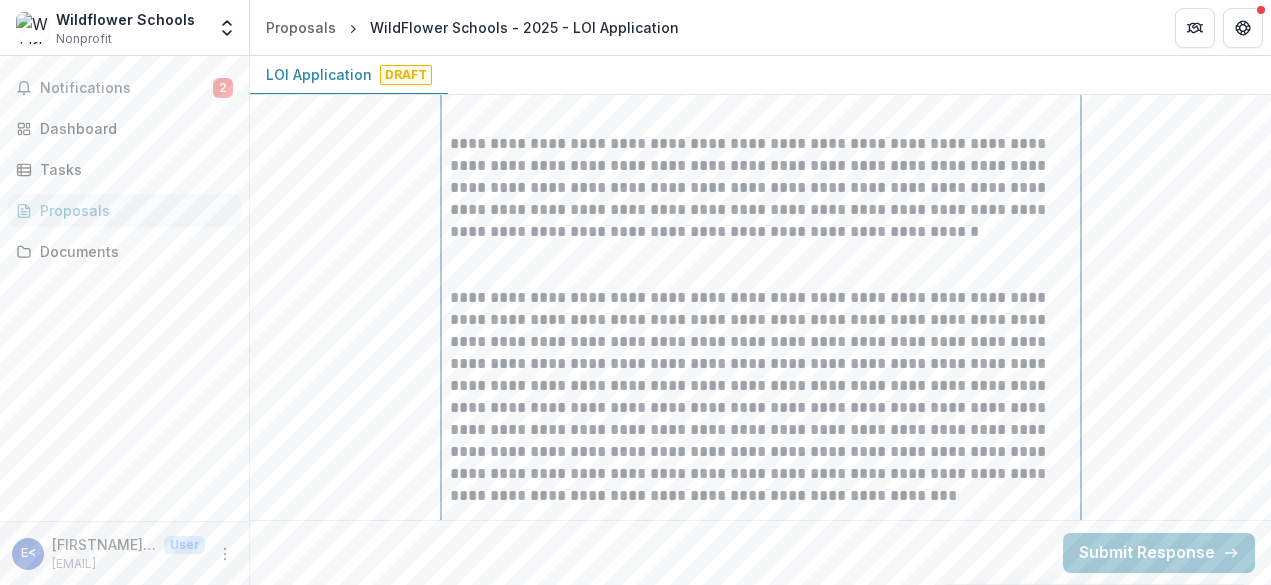 click at bounding box center [761, 265] 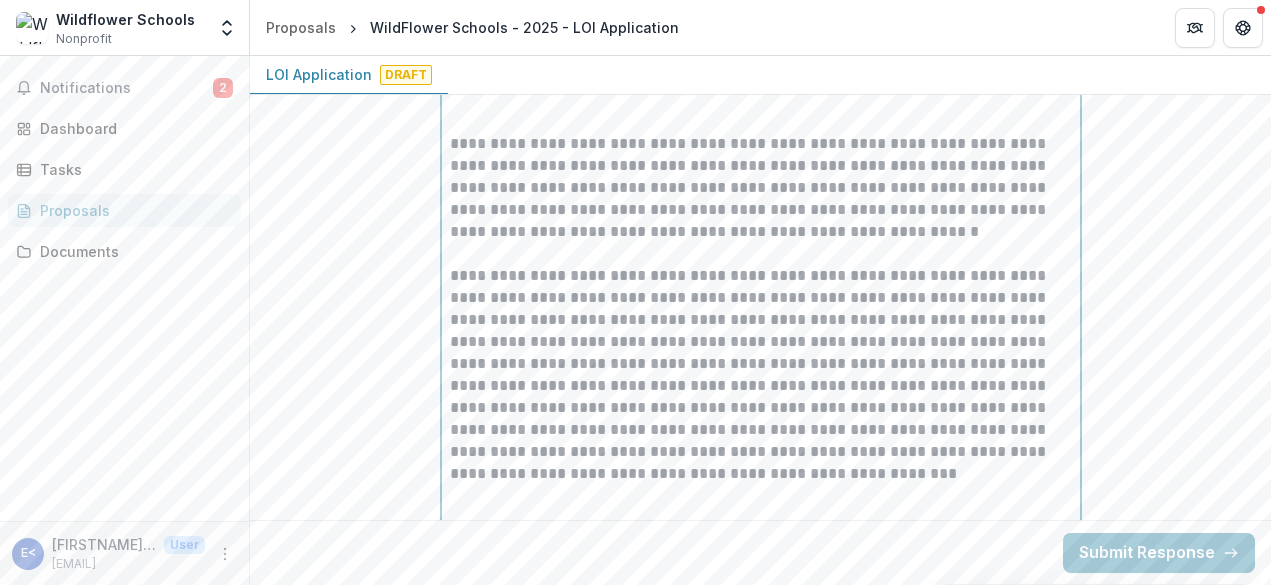 click at bounding box center [761, 111] 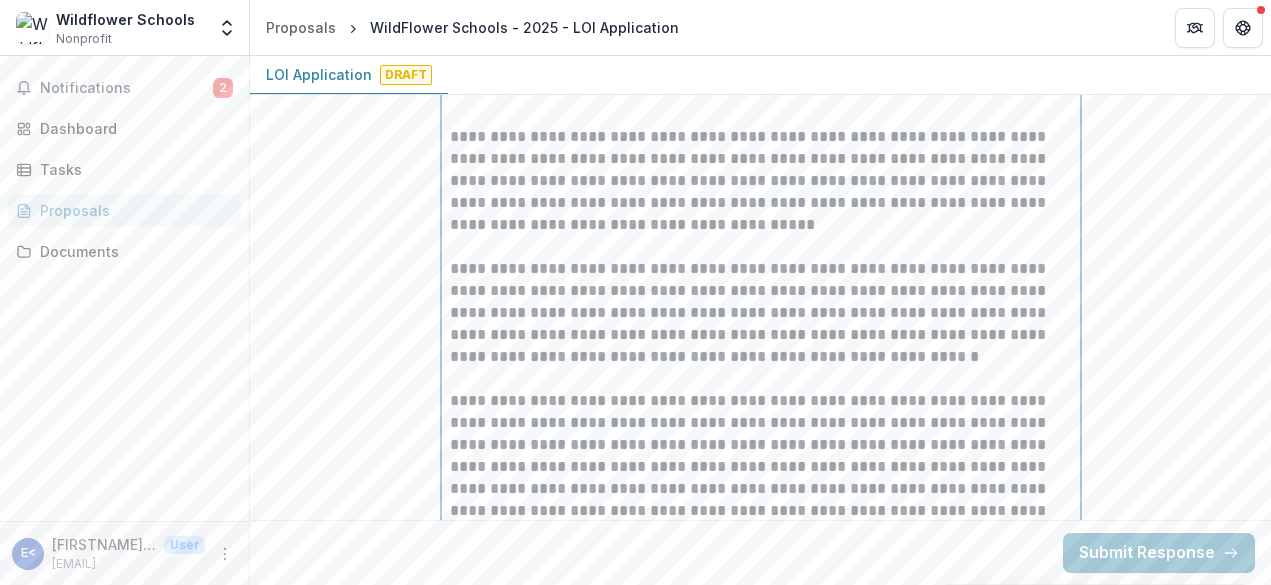scroll, scrollTop: 11348, scrollLeft: 0, axis: vertical 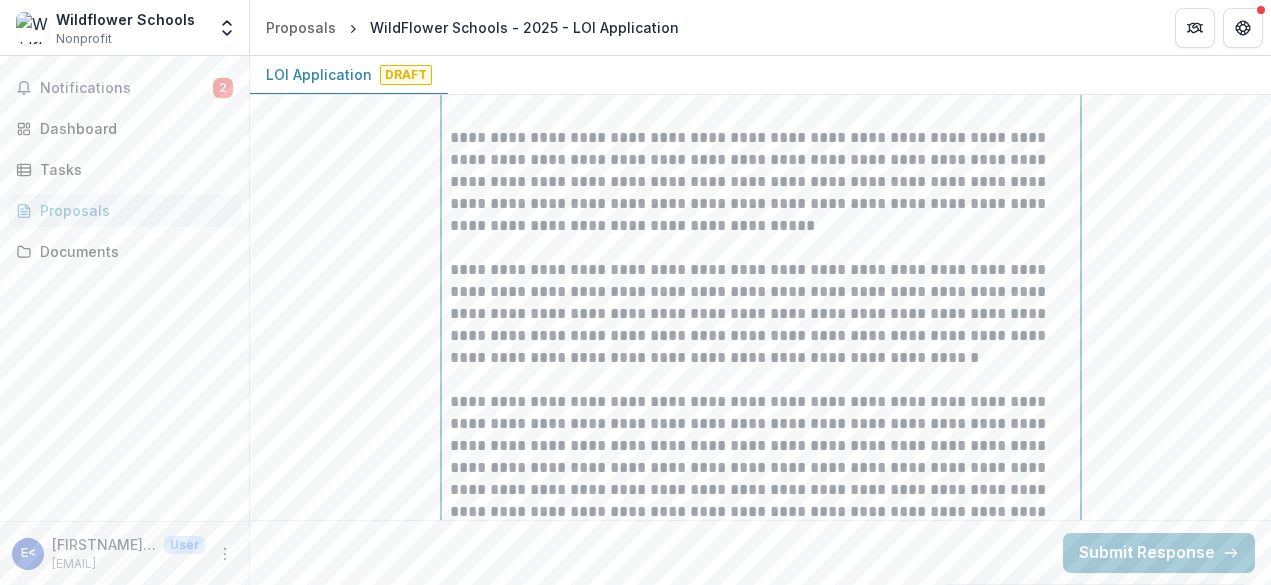 click at bounding box center (761, 105) 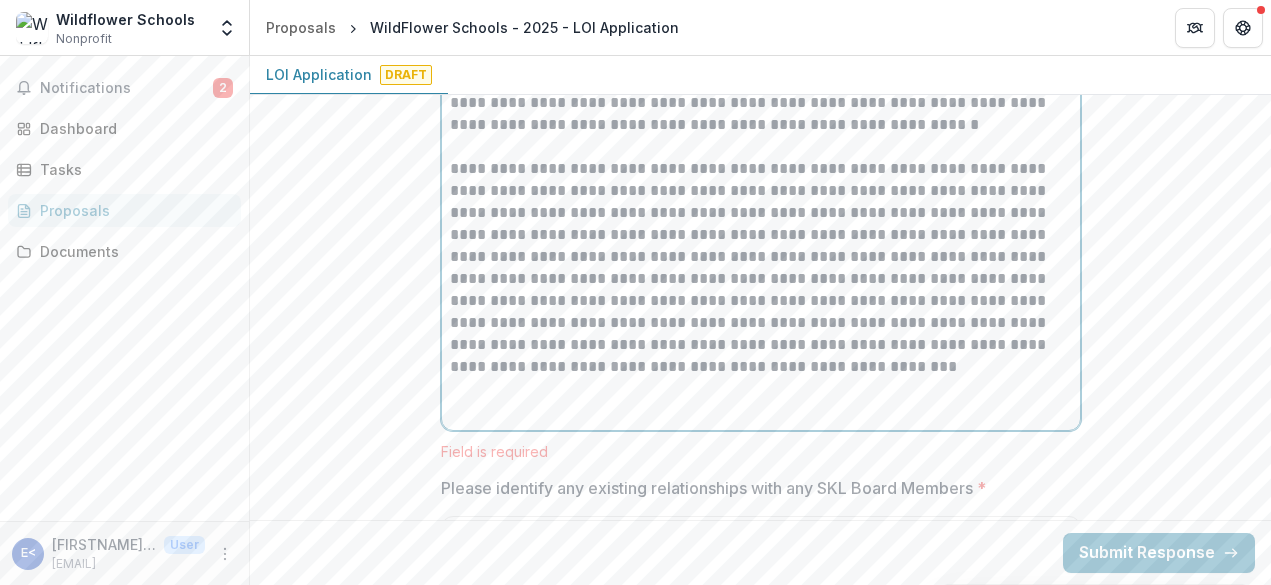 scroll, scrollTop: 11593, scrollLeft: 0, axis: vertical 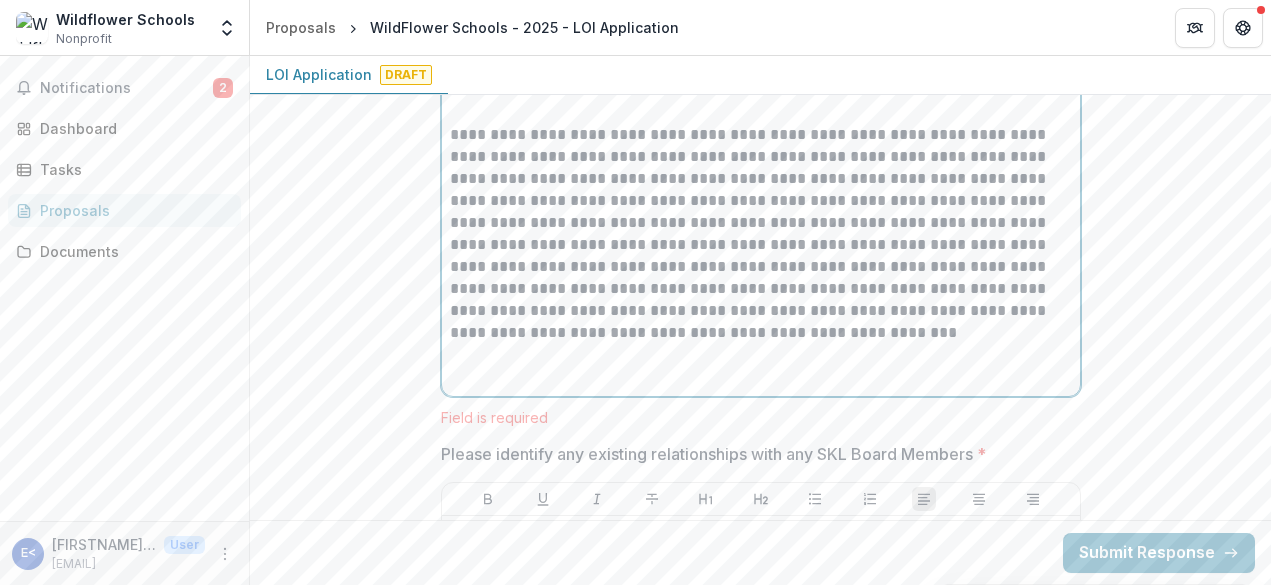 click at bounding box center [761, 366] 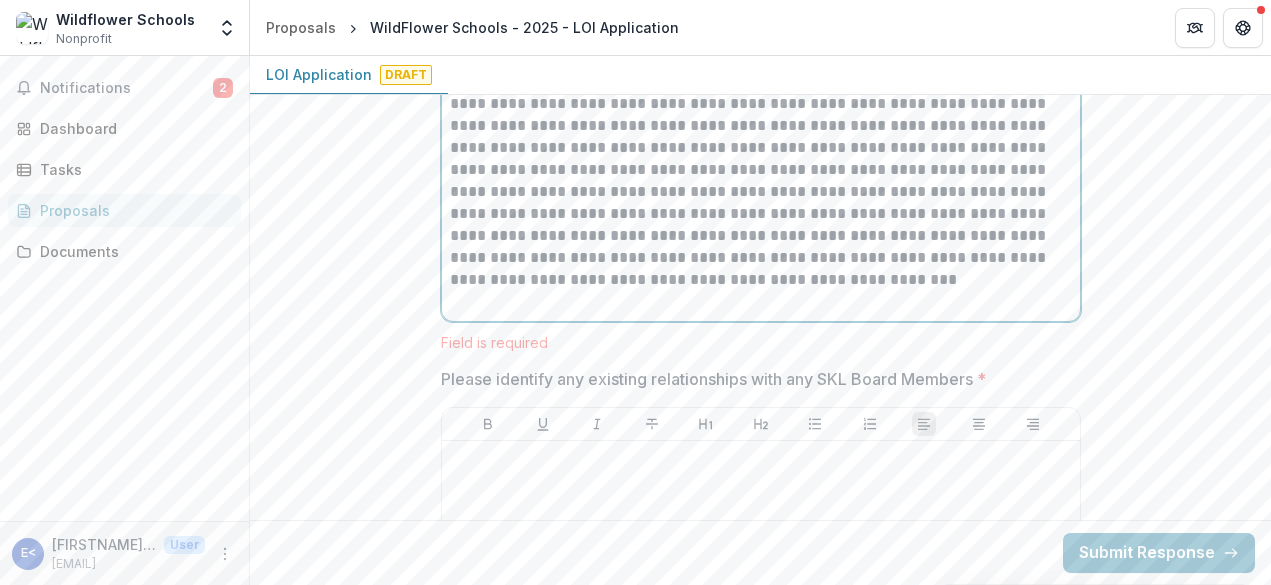 scroll, scrollTop: 11716, scrollLeft: 0, axis: vertical 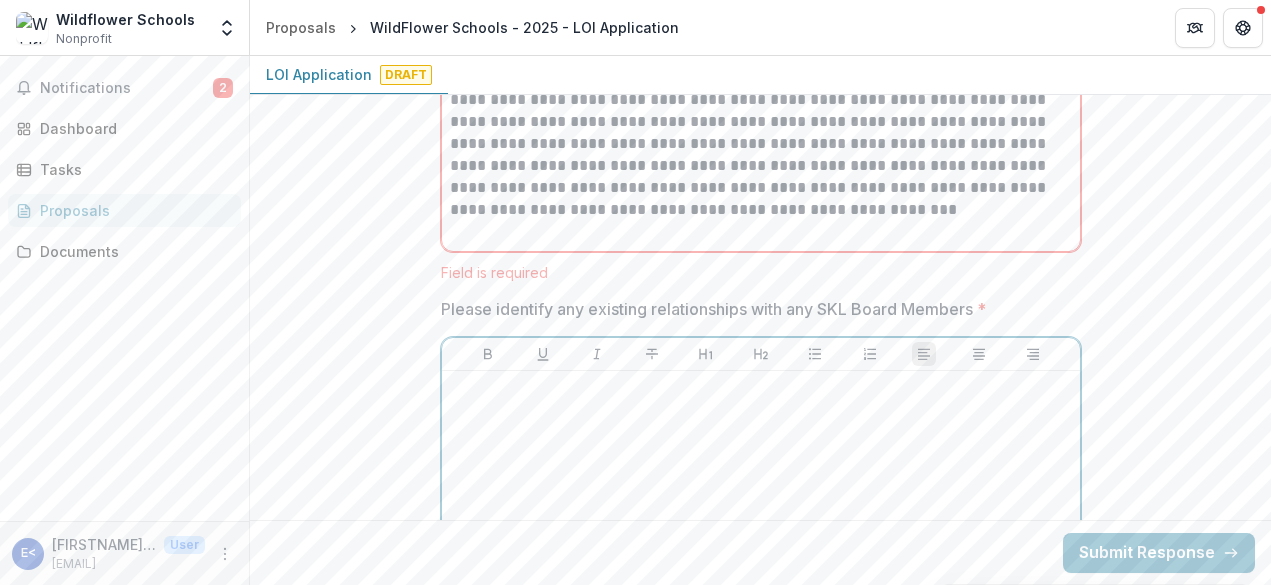 click at bounding box center [761, 529] 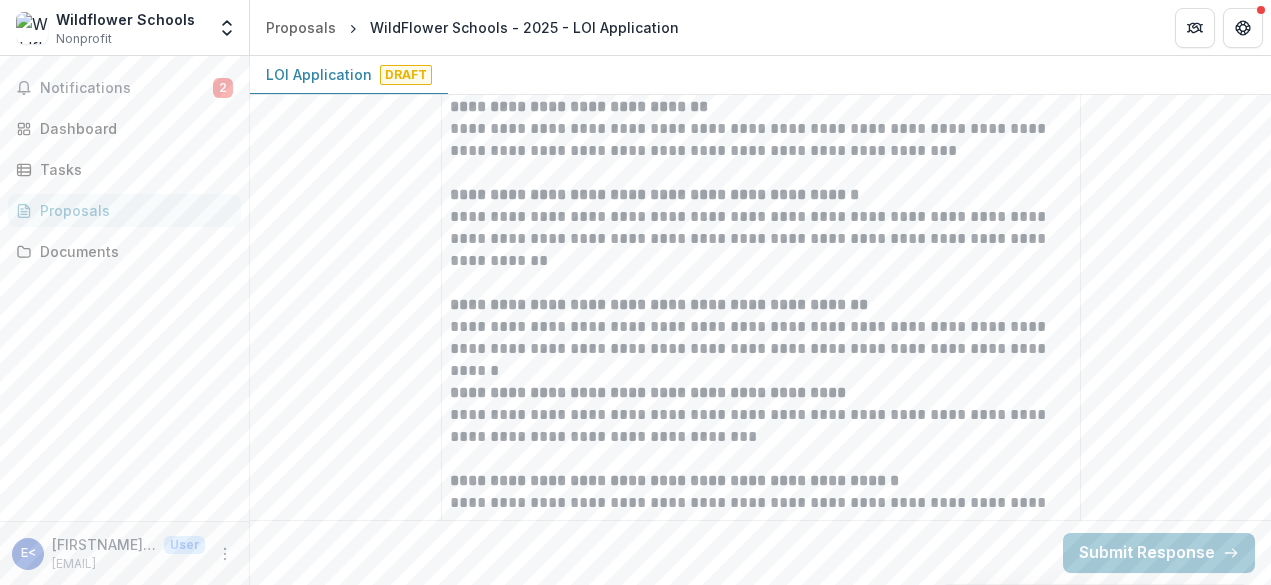 scroll, scrollTop: 12696, scrollLeft: 0, axis: vertical 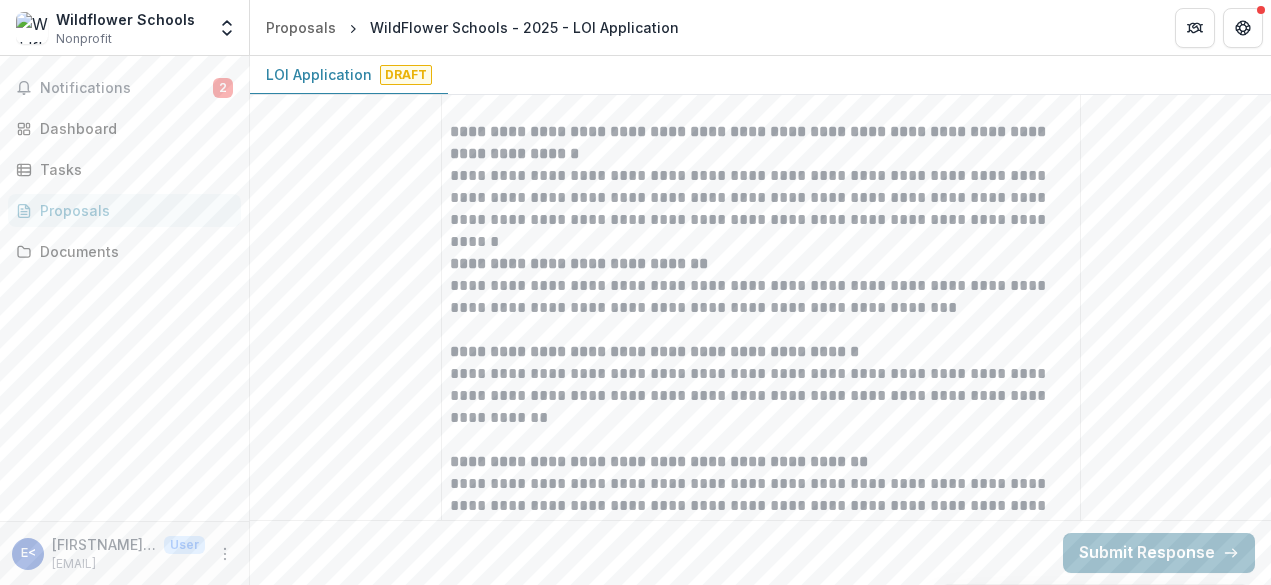 click on "Submit Response" at bounding box center [1159, 553] 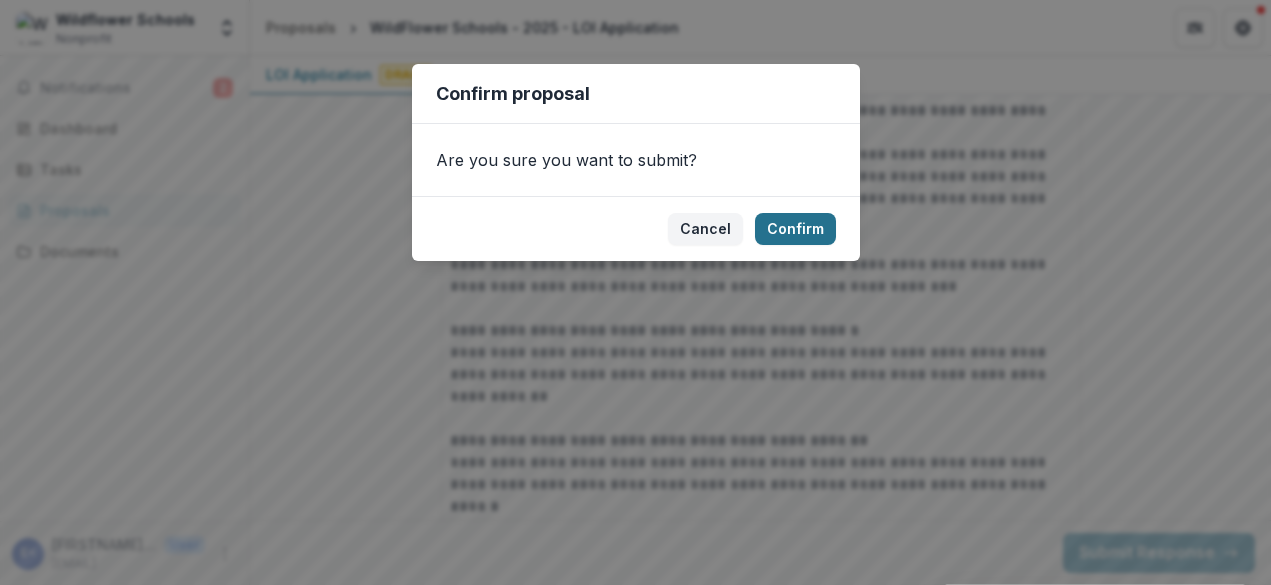 click on "Confirm" at bounding box center (795, 229) 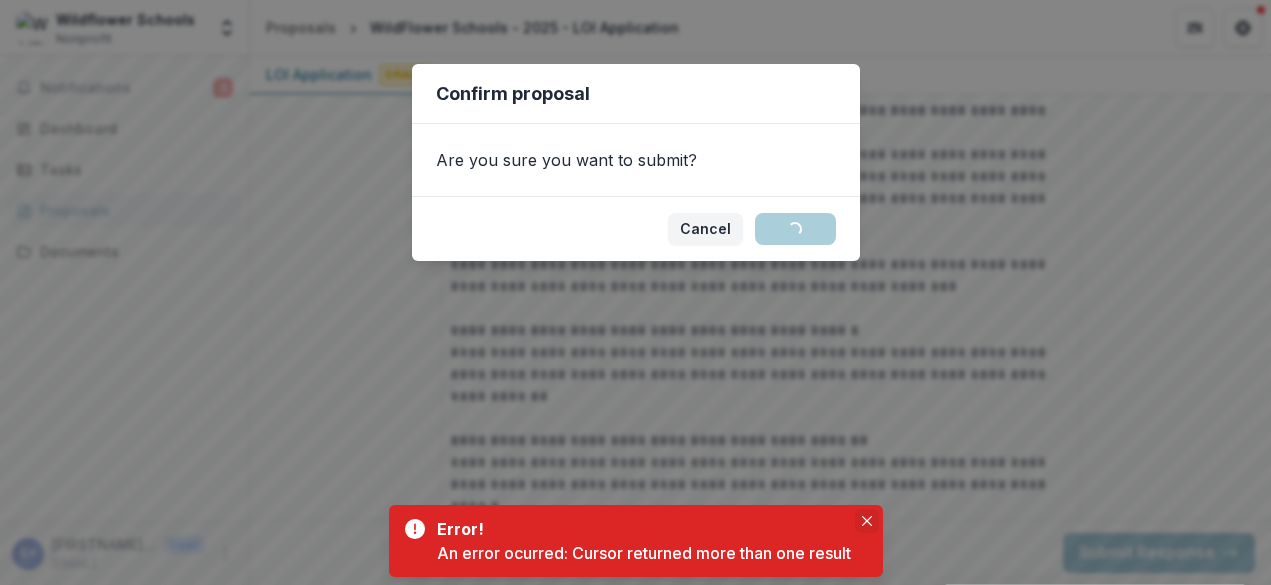 click 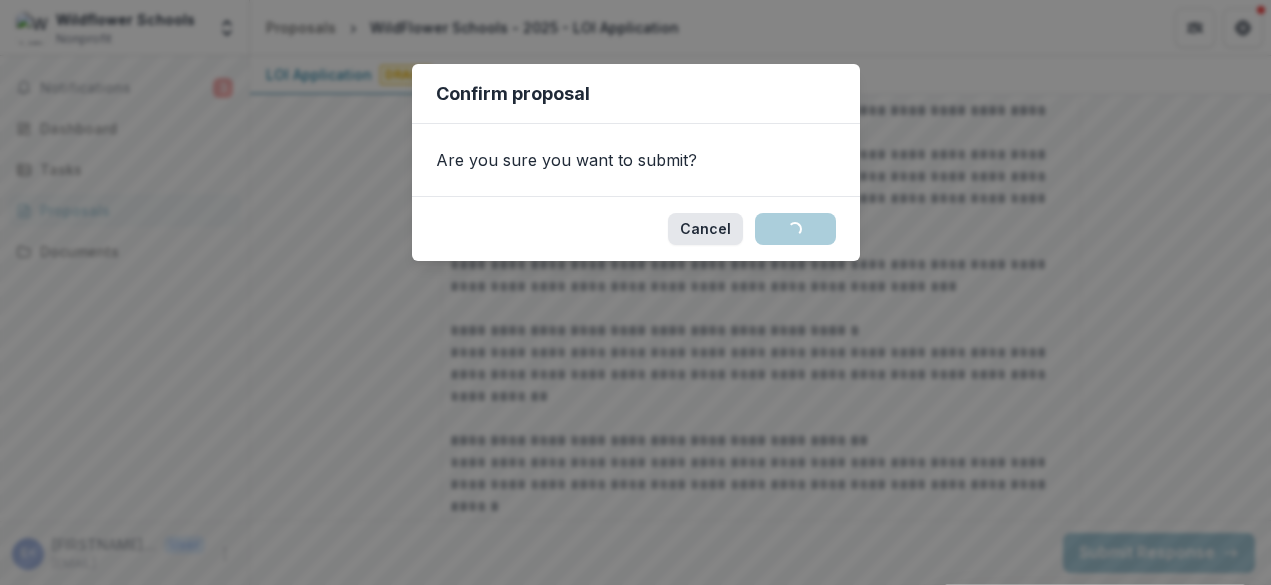 click on "Cancel" at bounding box center (705, 229) 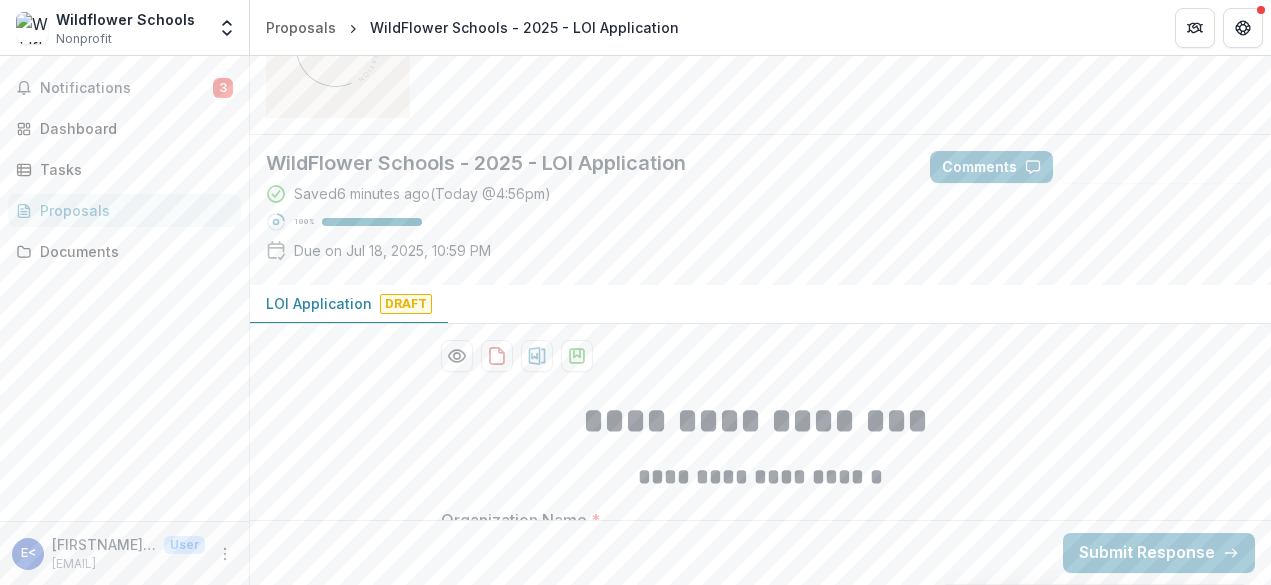 scroll, scrollTop: 138, scrollLeft: 0, axis: vertical 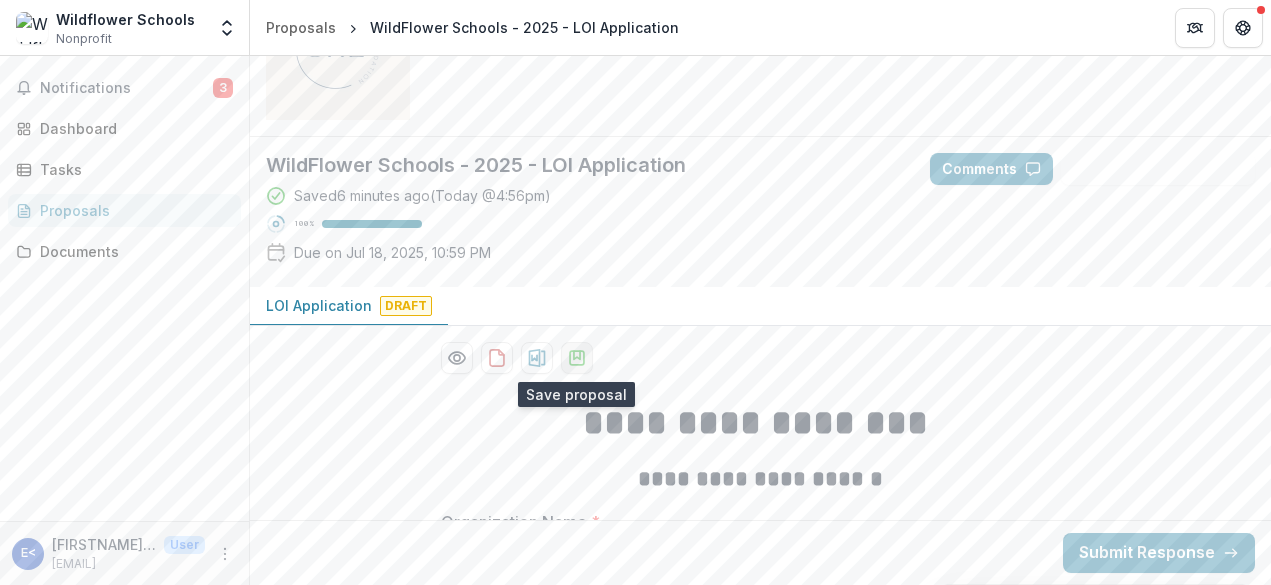 click 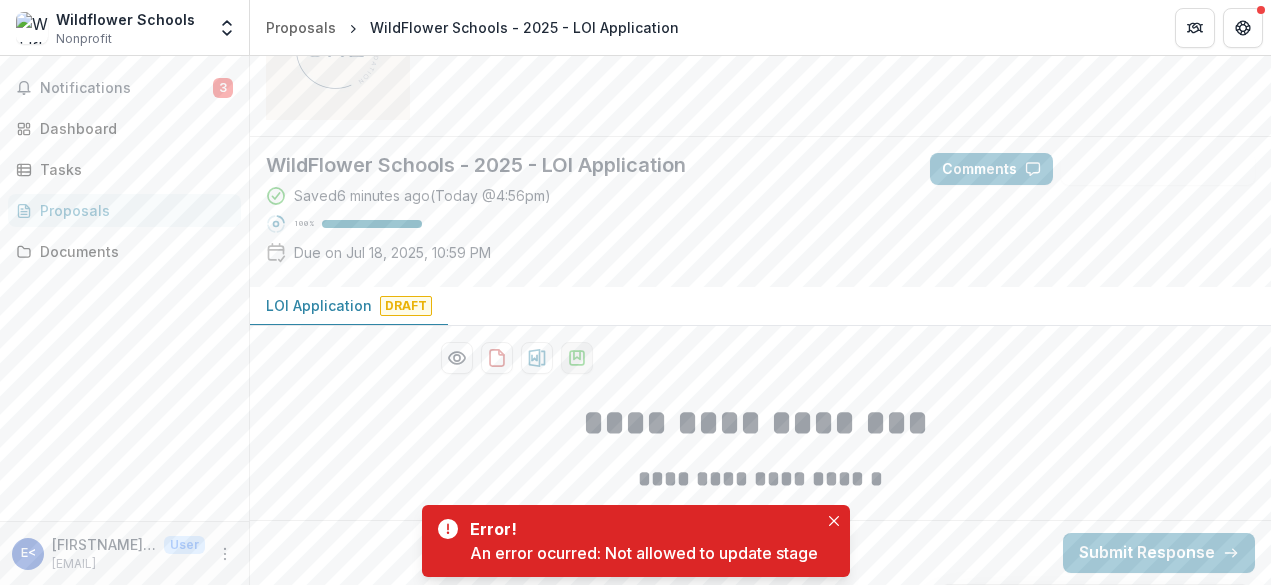 click 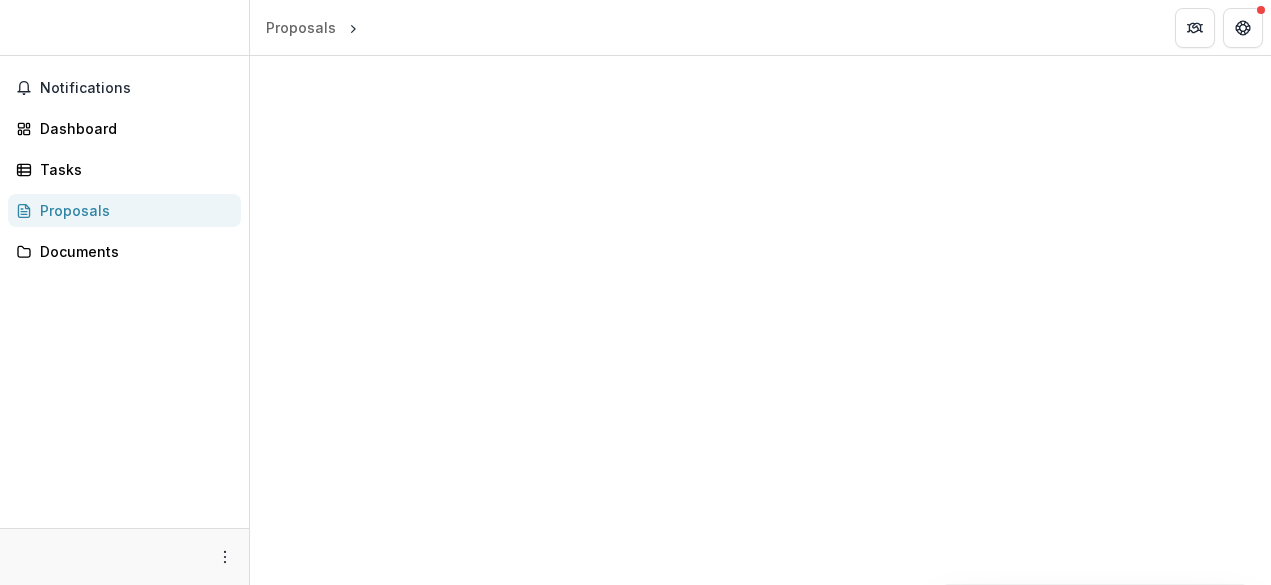 scroll, scrollTop: 0, scrollLeft: 0, axis: both 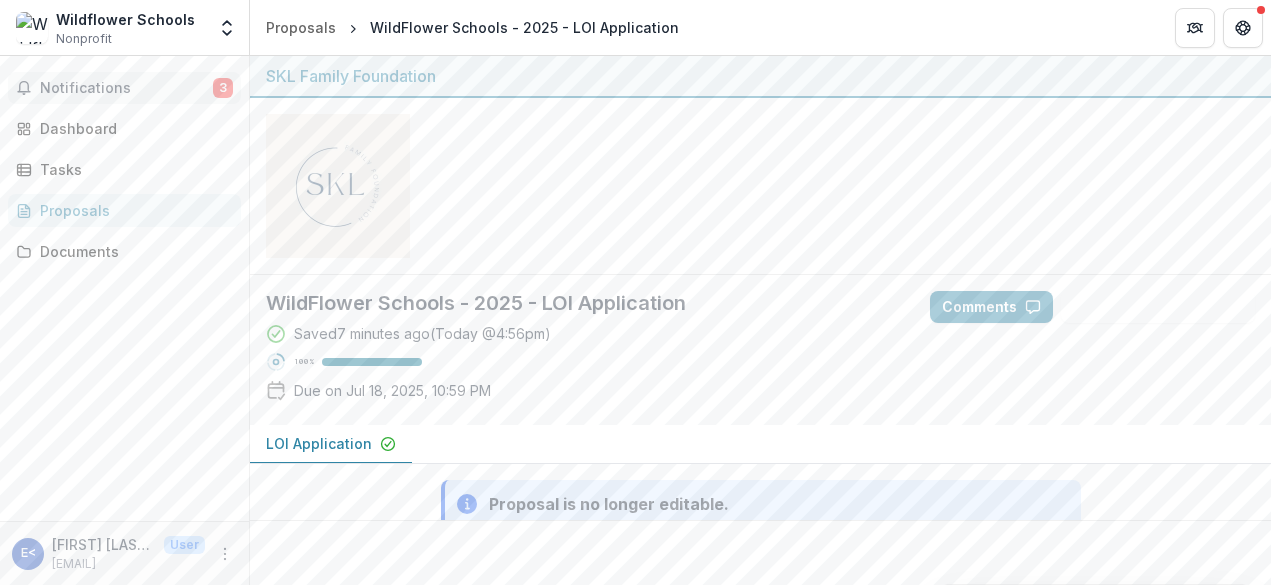 click on "Notifications 3" at bounding box center [124, 88] 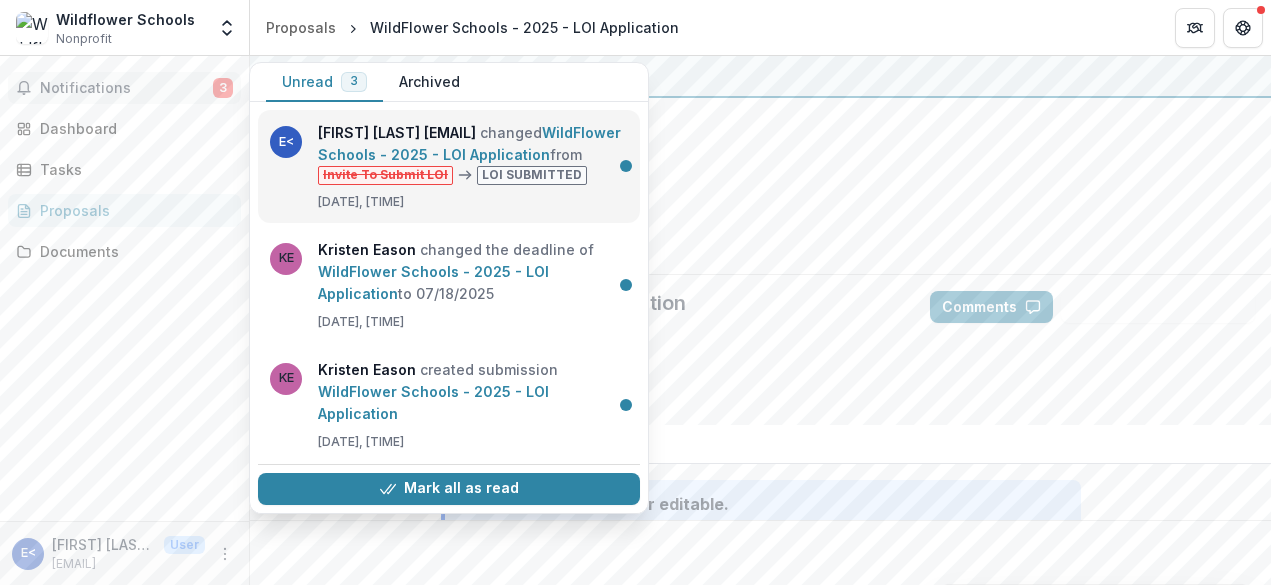 click on "WildFlower Schools - 2025 - LOI Application" at bounding box center (469, 143) 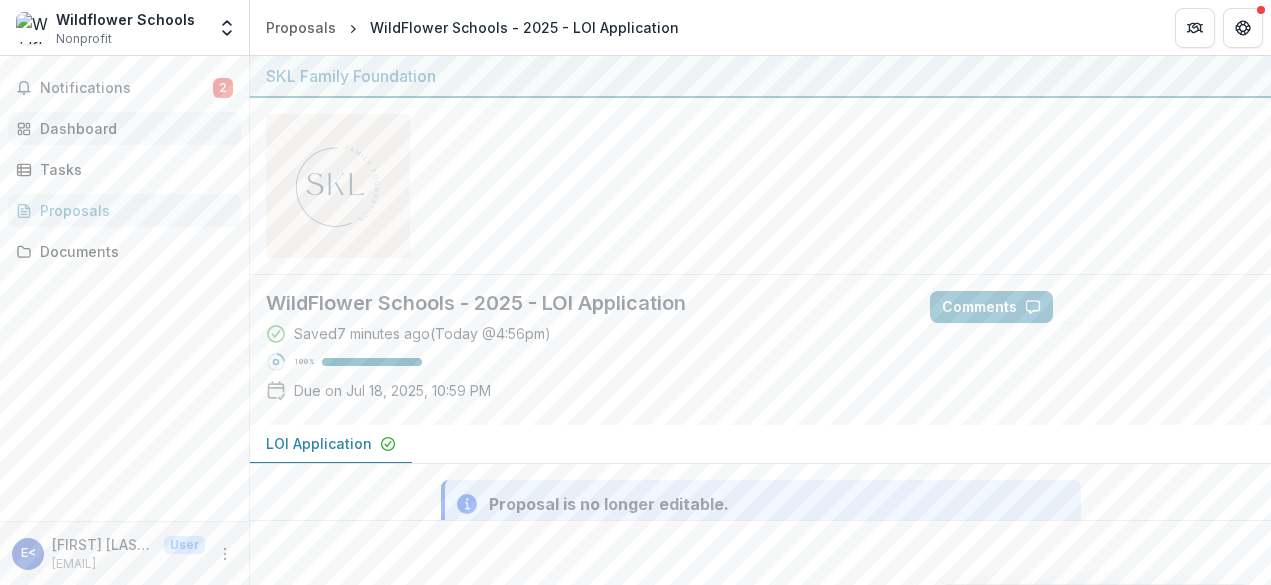 click on "Dashboard" at bounding box center [124, 128] 